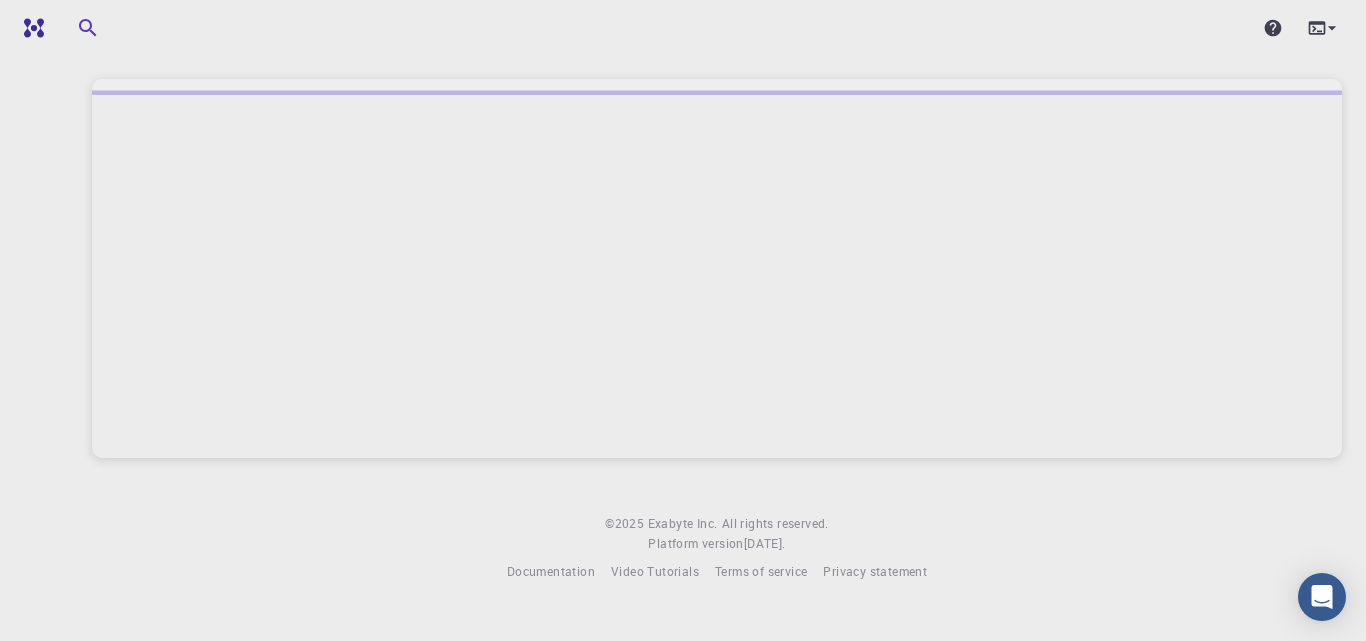 scroll, scrollTop: 0, scrollLeft: 0, axis: both 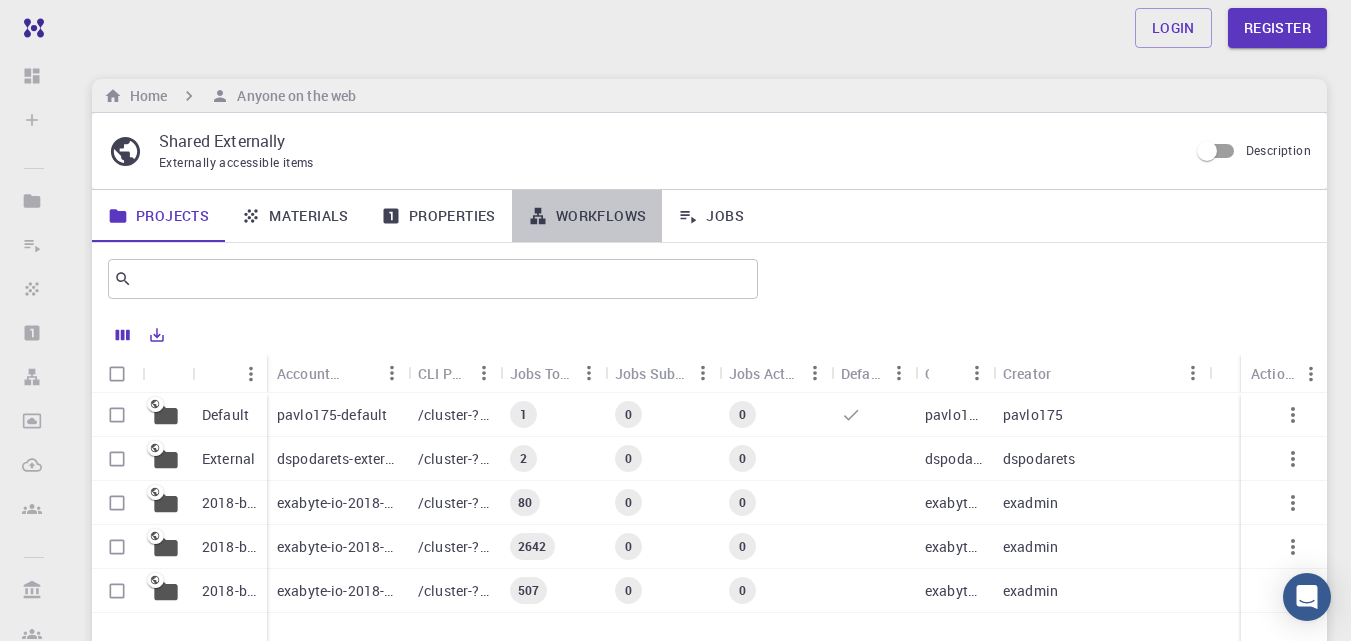 click on "Workflows" at bounding box center [587, 216] 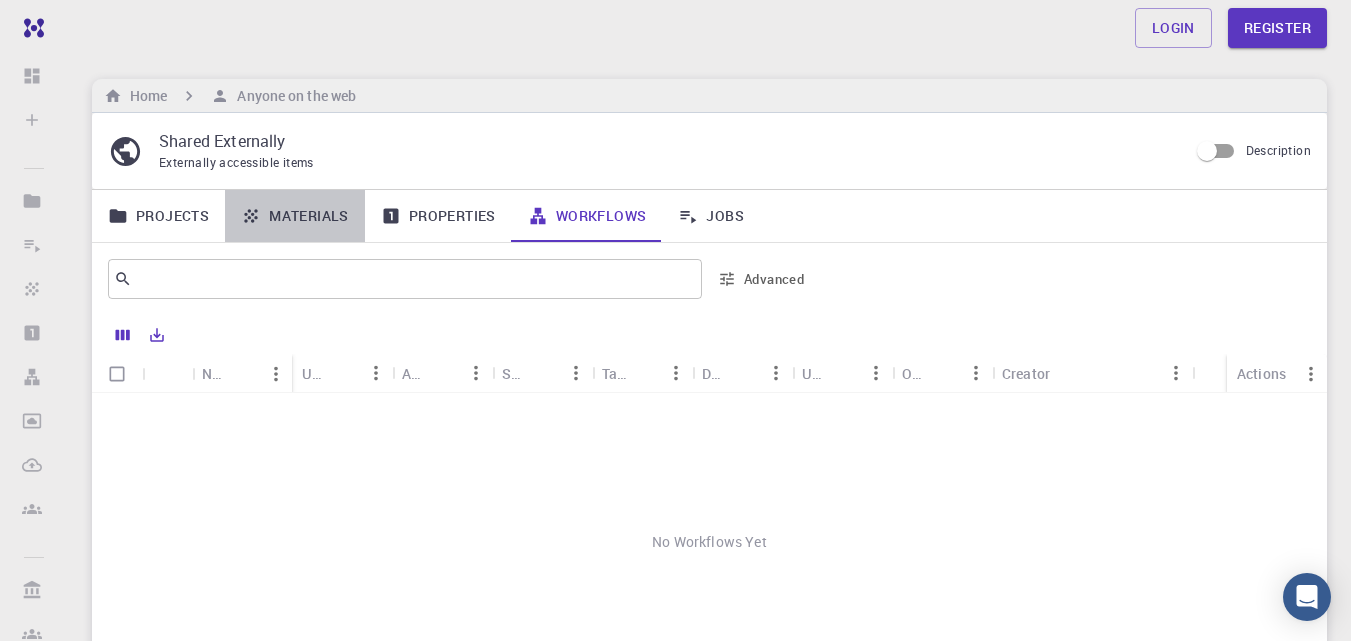 click on "Materials" at bounding box center [295, 216] 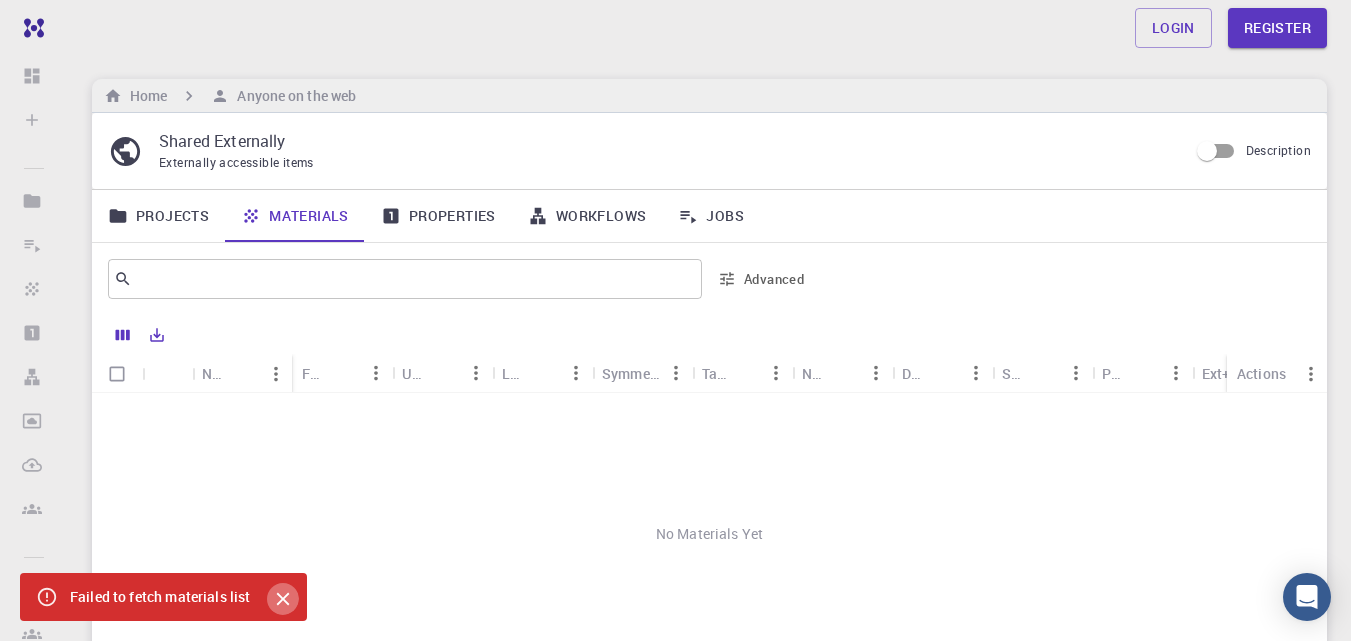 click 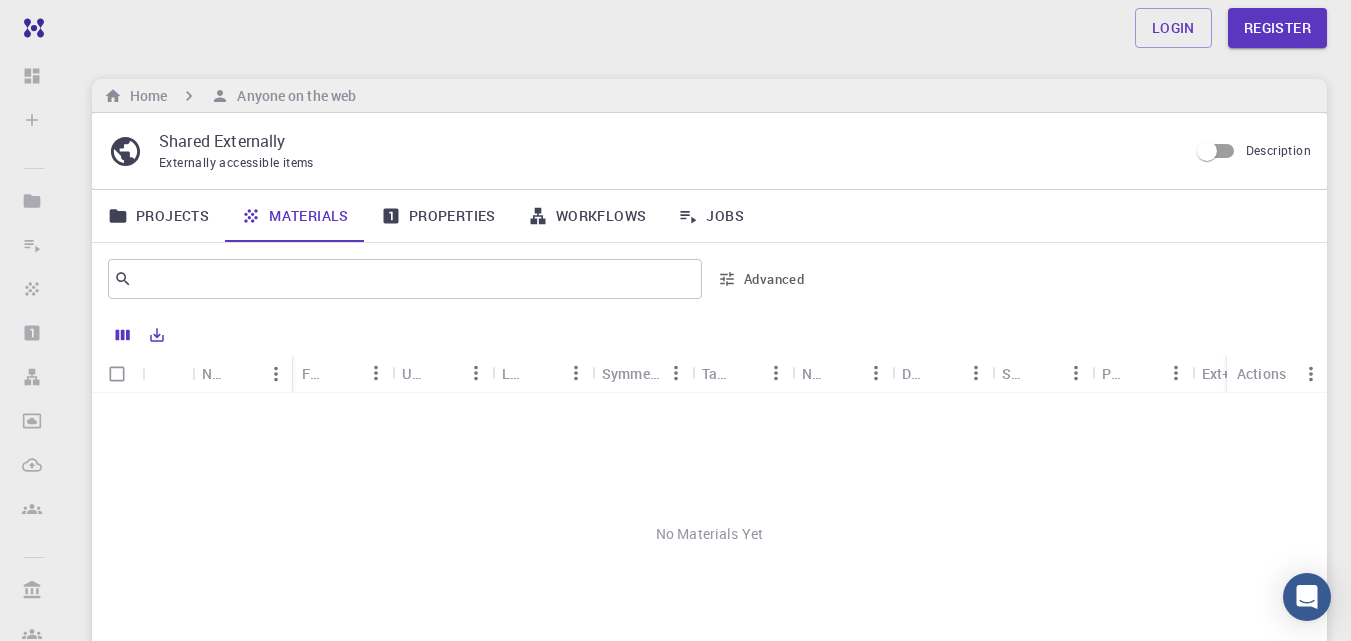 click on "Properties" at bounding box center [438, 216] 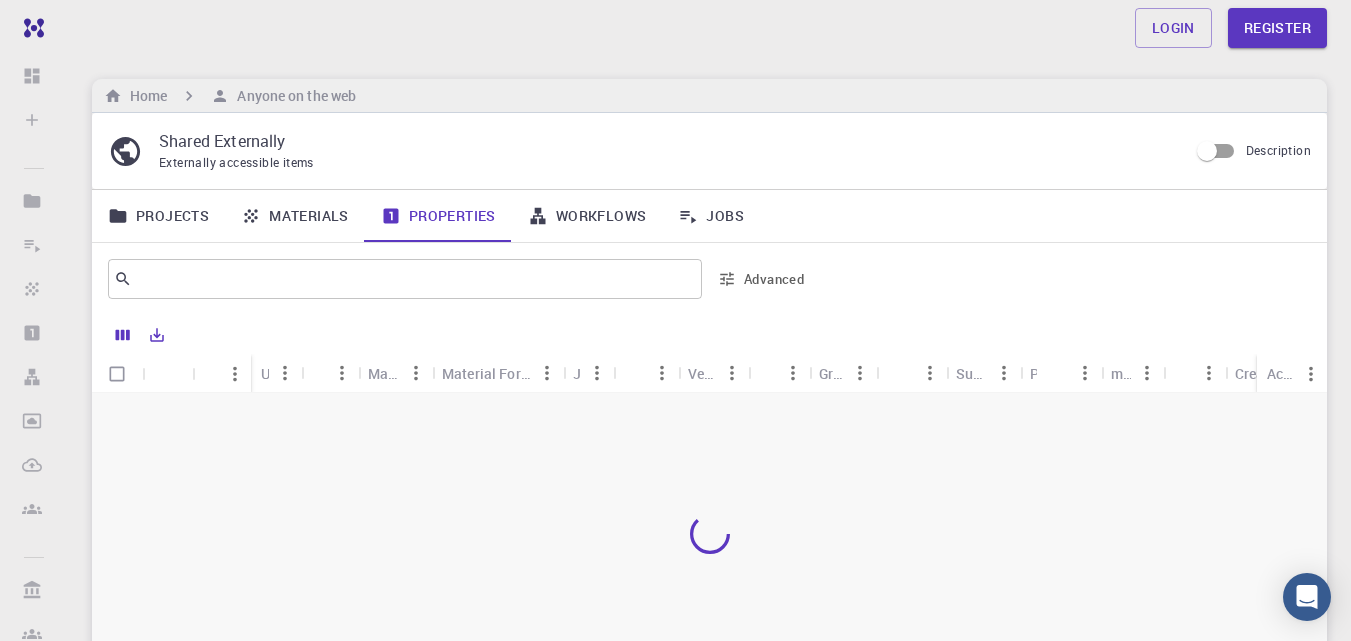 click 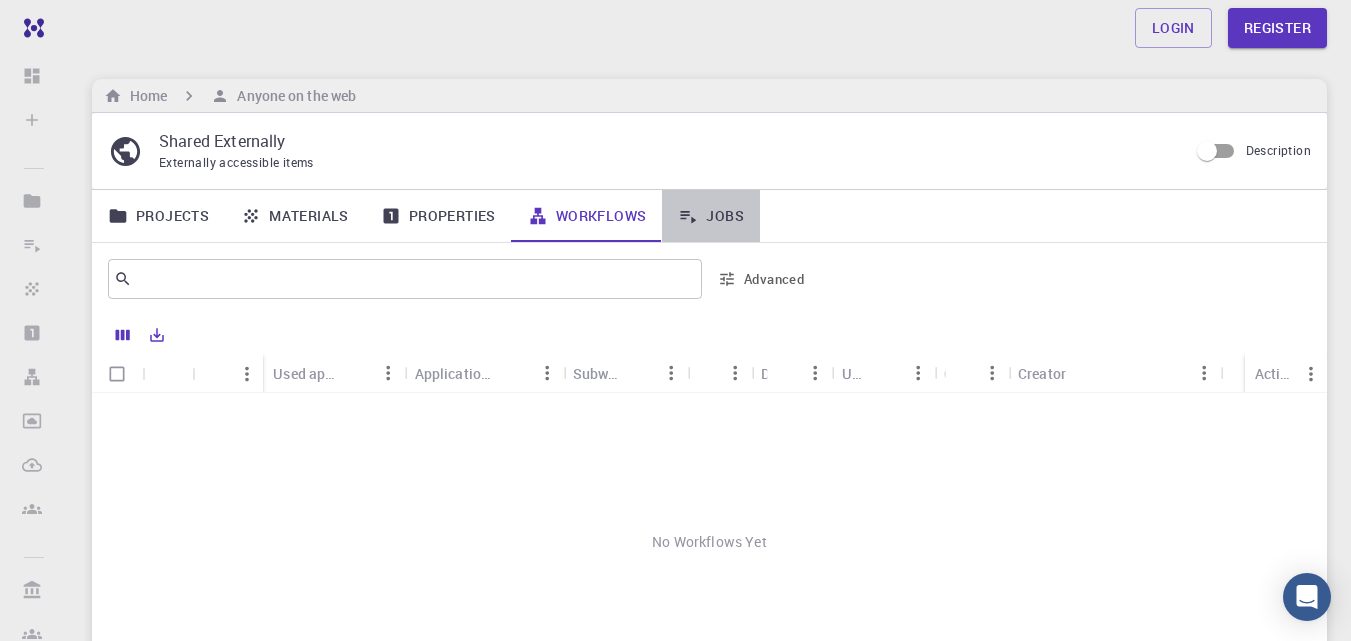 click on "Jobs" at bounding box center [711, 216] 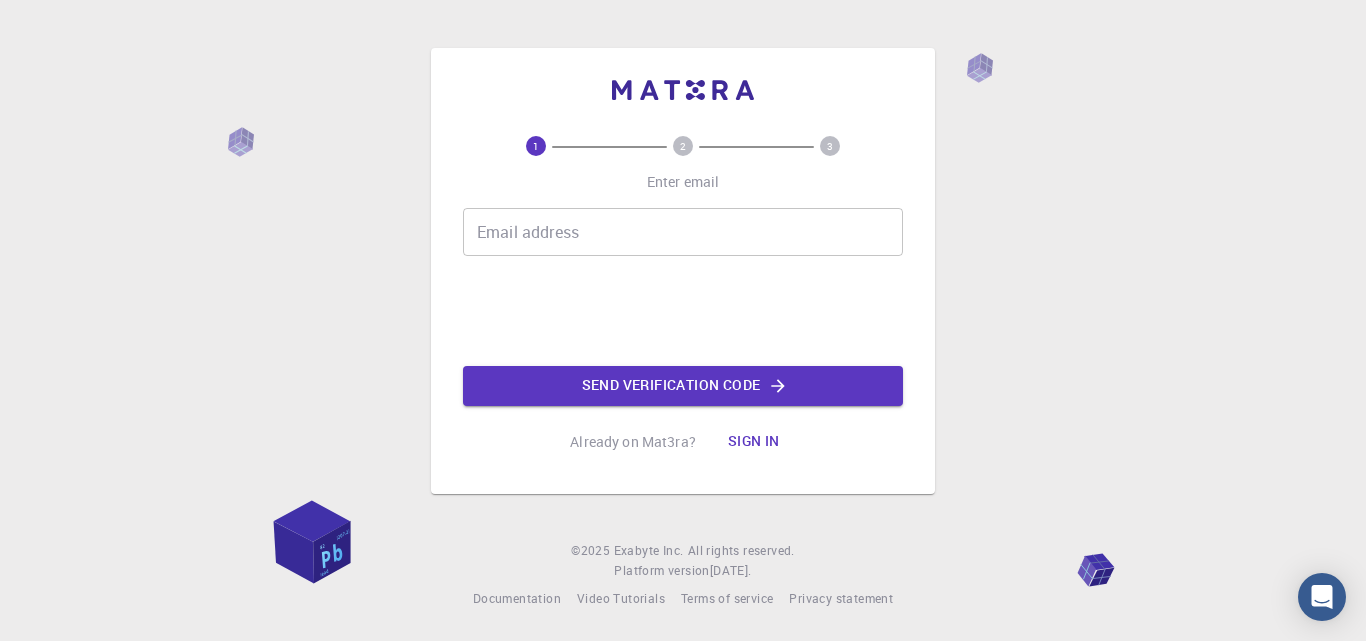 scroll, scrollTop: 0, scrollLeft: 0, axis: both 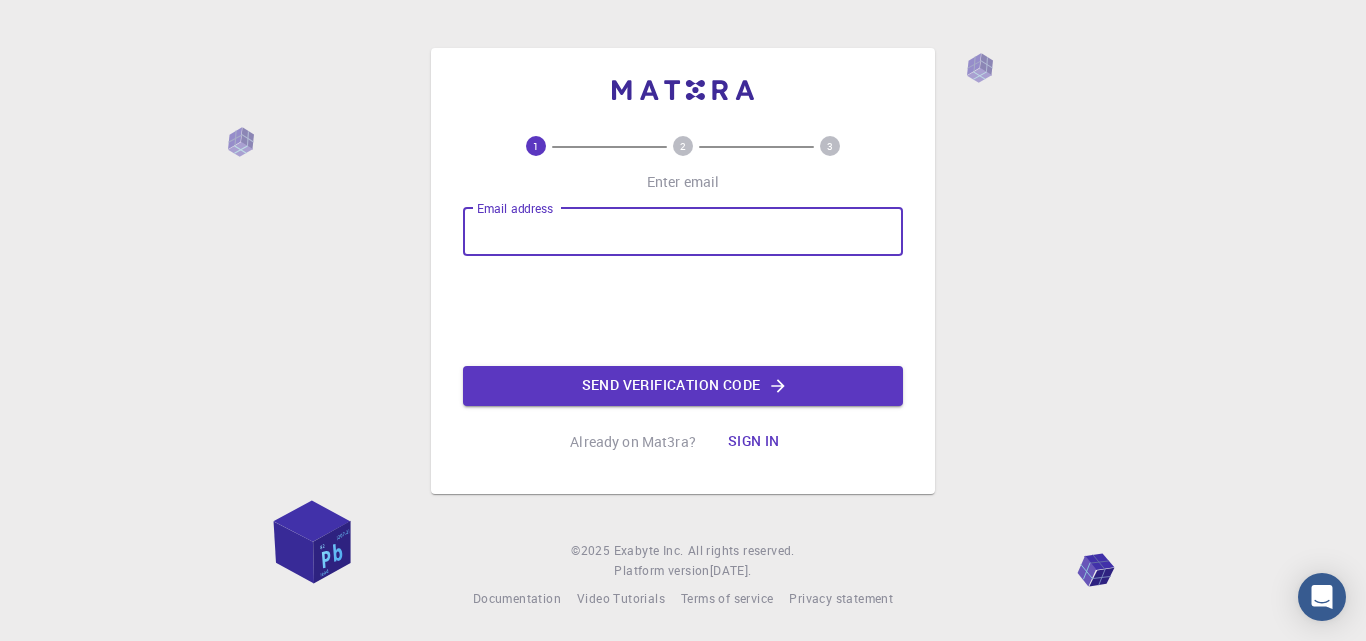 click on "Email address" at bounding box center (683, 232) 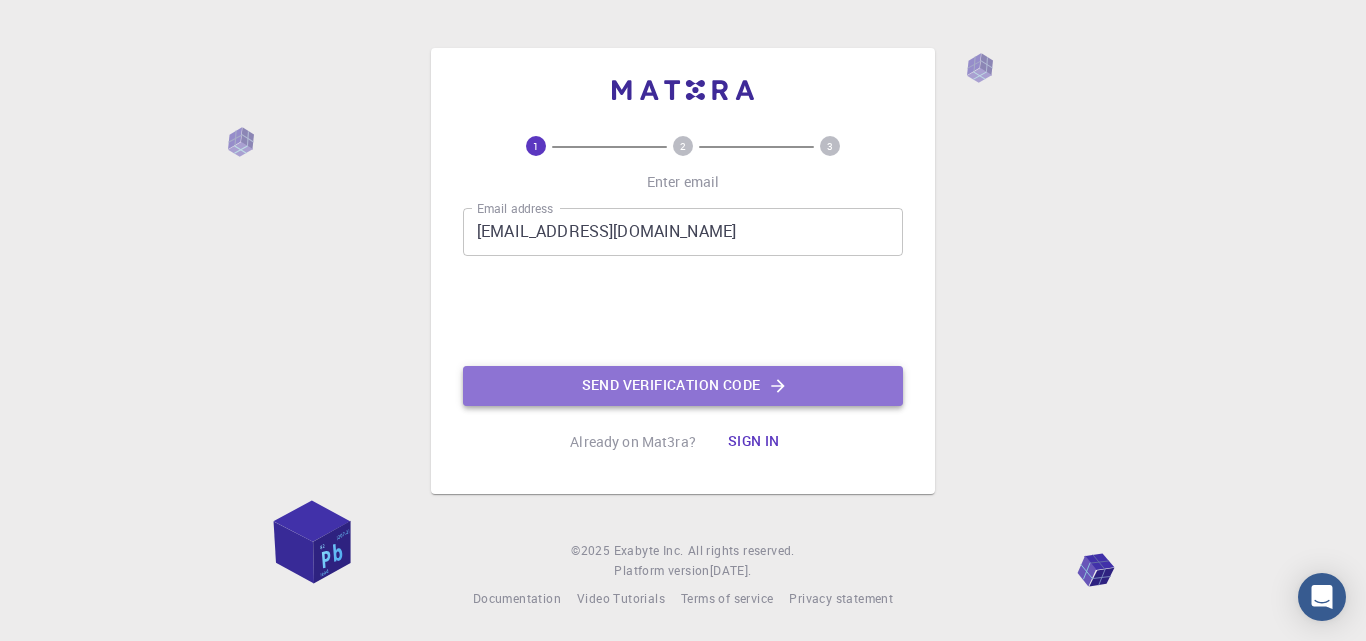 click on "Send verification code" 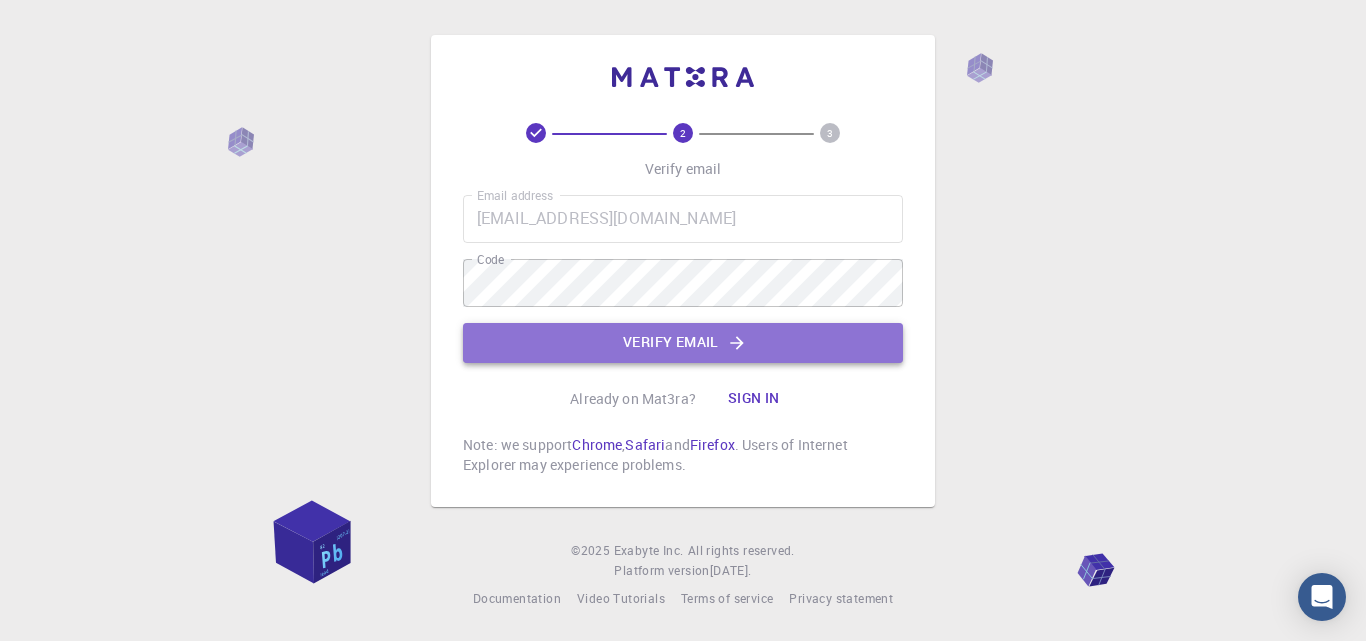 click on "Verify email" 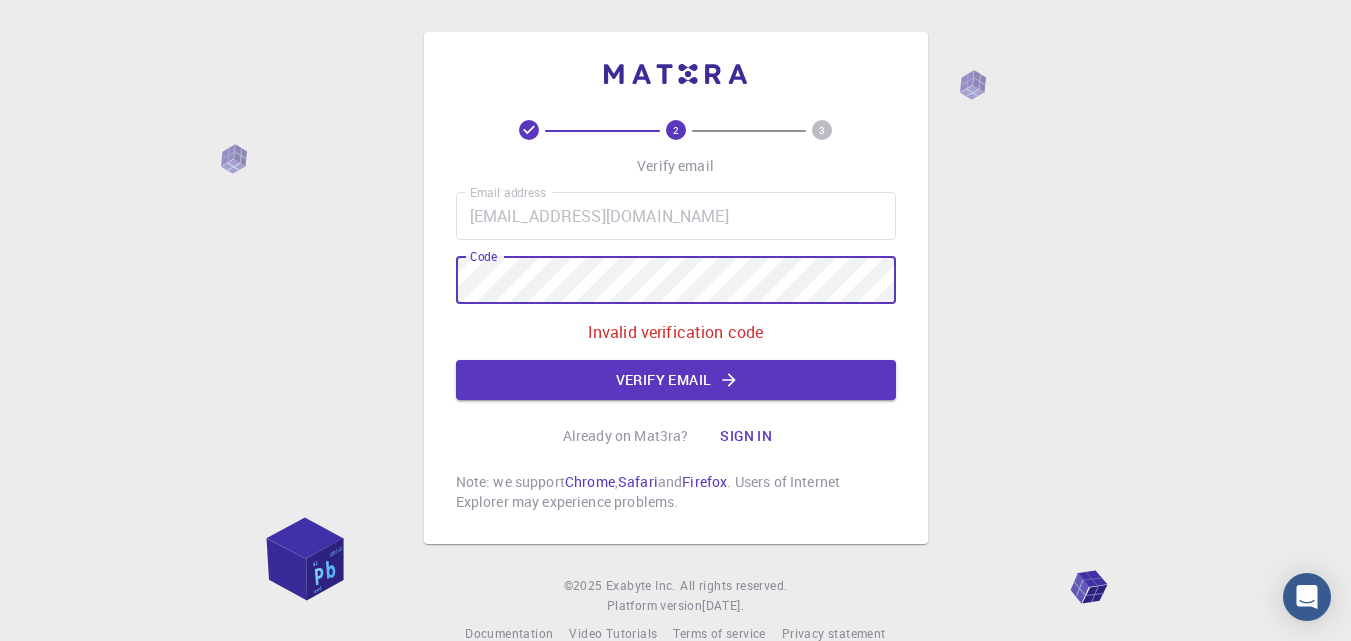 click on "2 3 Verify email Email address [EMAIL_ADDRESS][DOMAIN_NAME] Email address Code Code Invalid verification code Verify email Already on Mat3ra? Sign in Note: we support  Chrome ,  Safari  and  Firefox . Users of Internet Explorer may experience problems. ©  2025   Exabyte Inc.   All rights reserved. Platform version  [DATE] . Documentation Video Tutorials Terms of service Privacy statement" at bounding box center (675, 338) 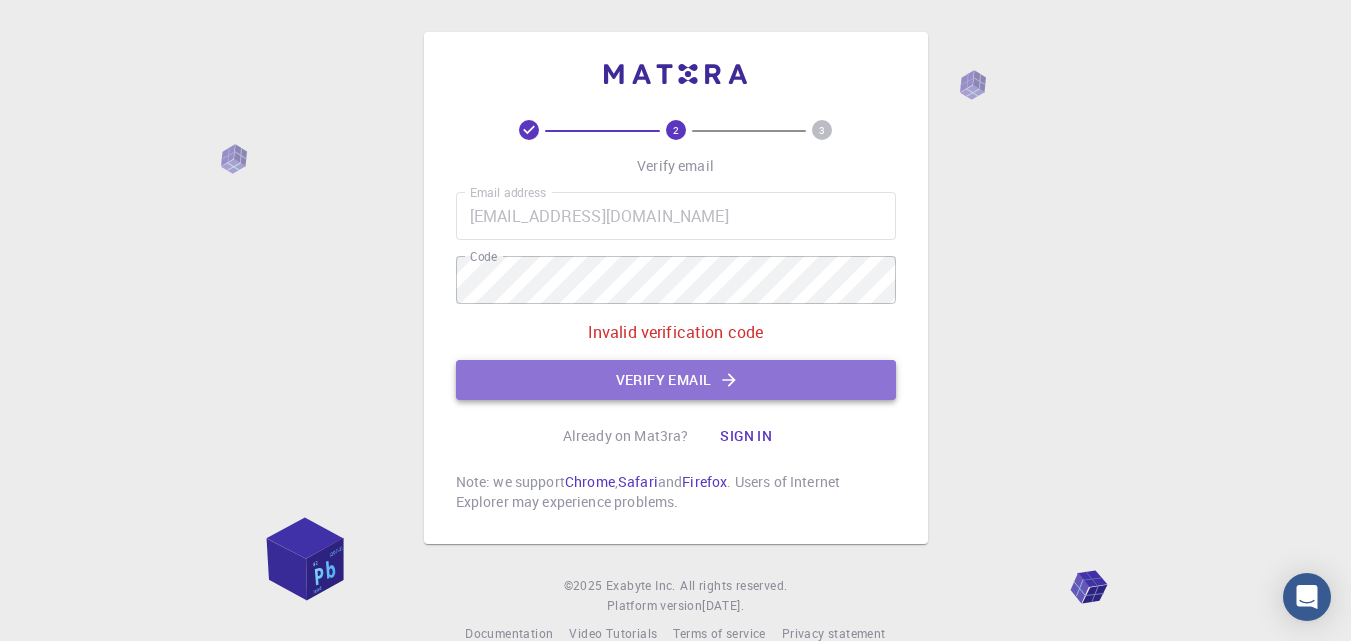 click on "Verify email" at bounding box center (676, 380) 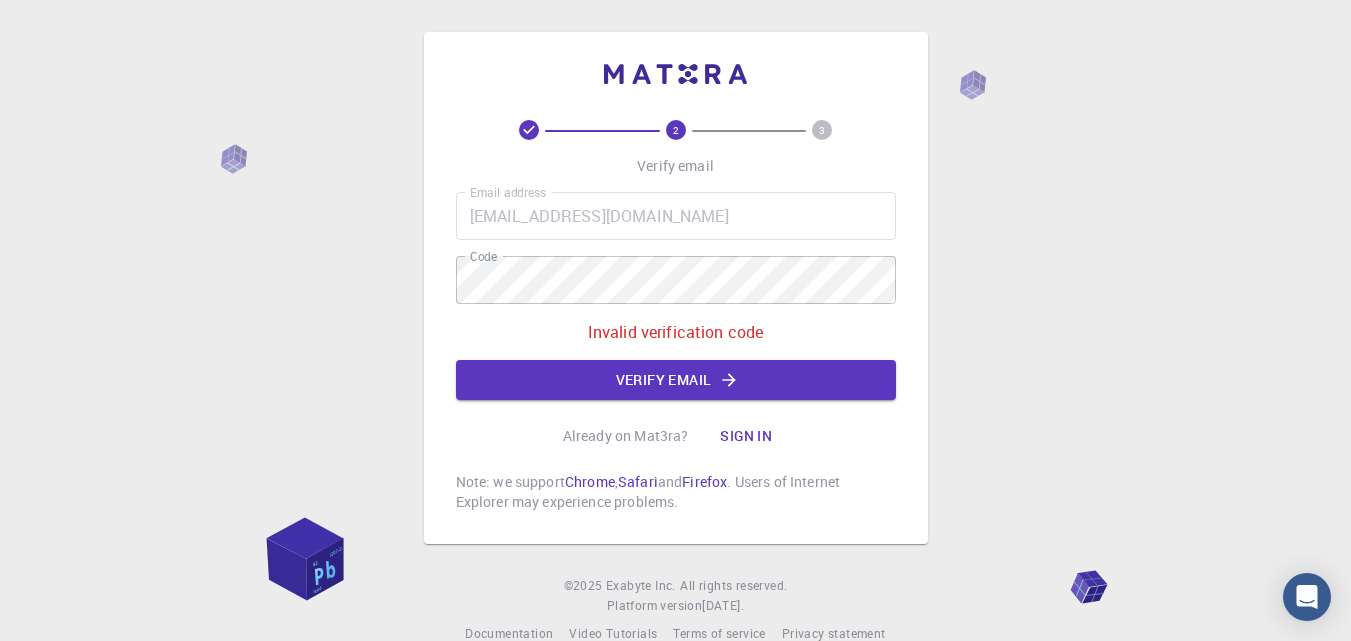 click on "Sign in" at bounding box center [746, 436] 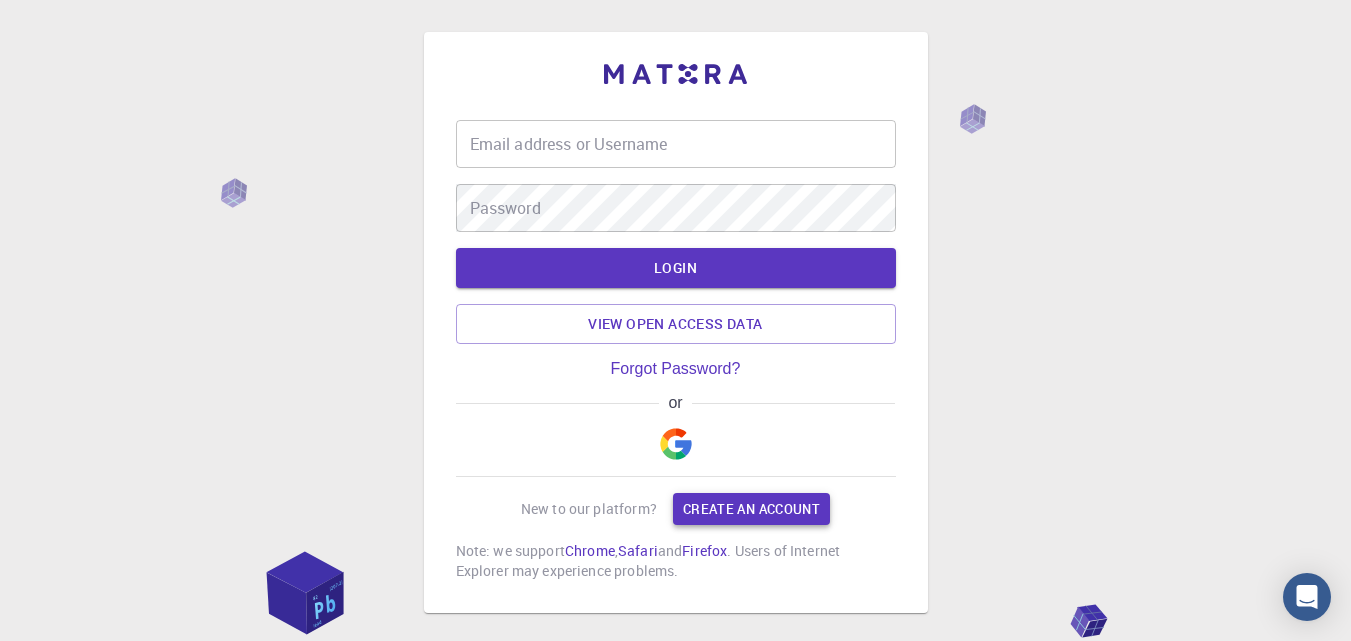 click on "Create an account" at bounding box center (751, 509) 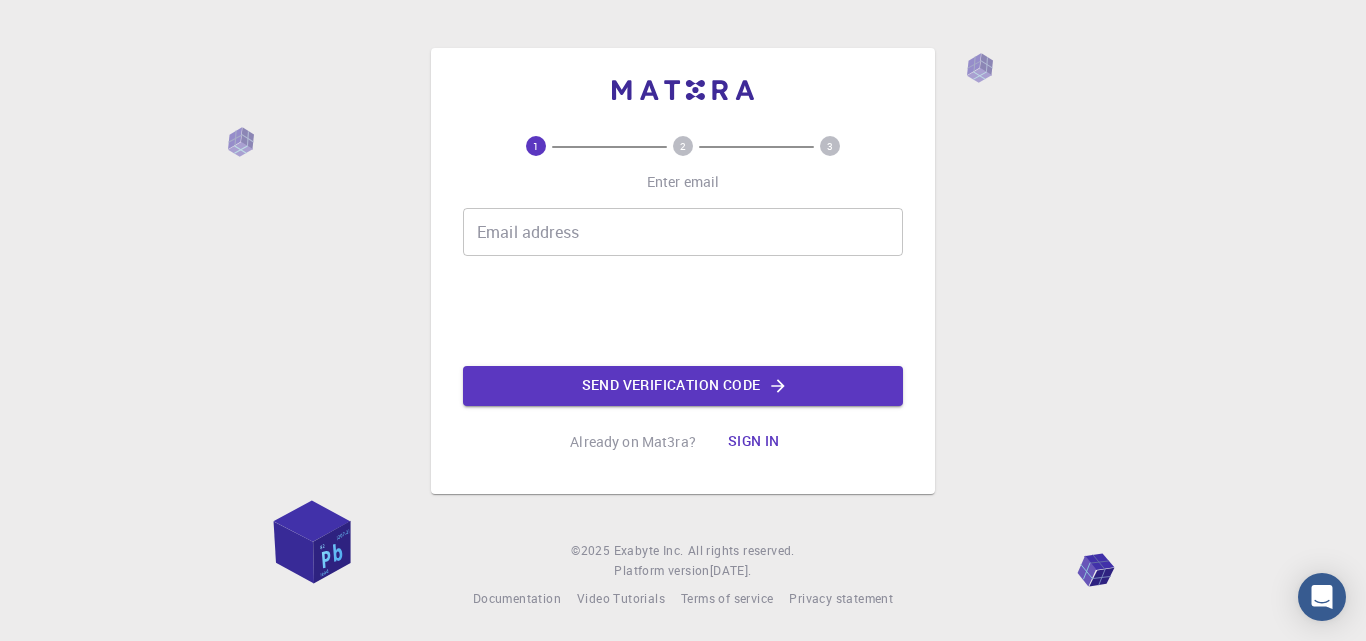 click on "Email address" at bounding box center (683, 232) 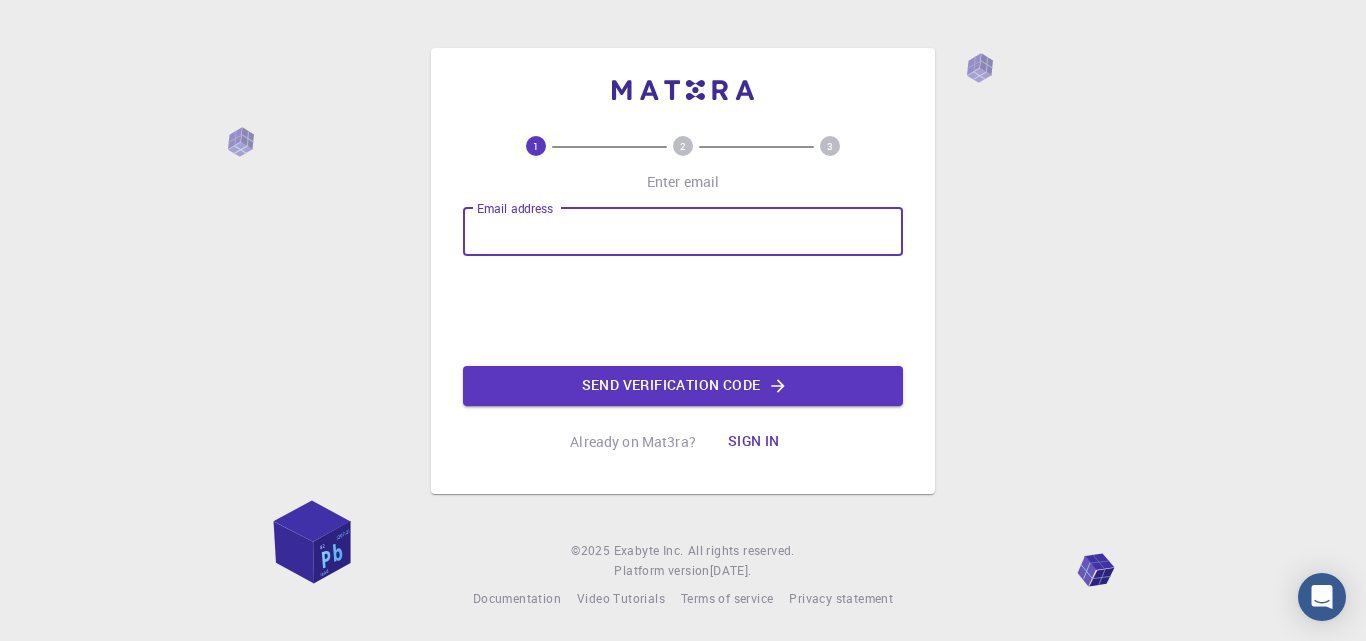 type on "[EMAIL_ADDRESS][DOMAIN_NAME]" 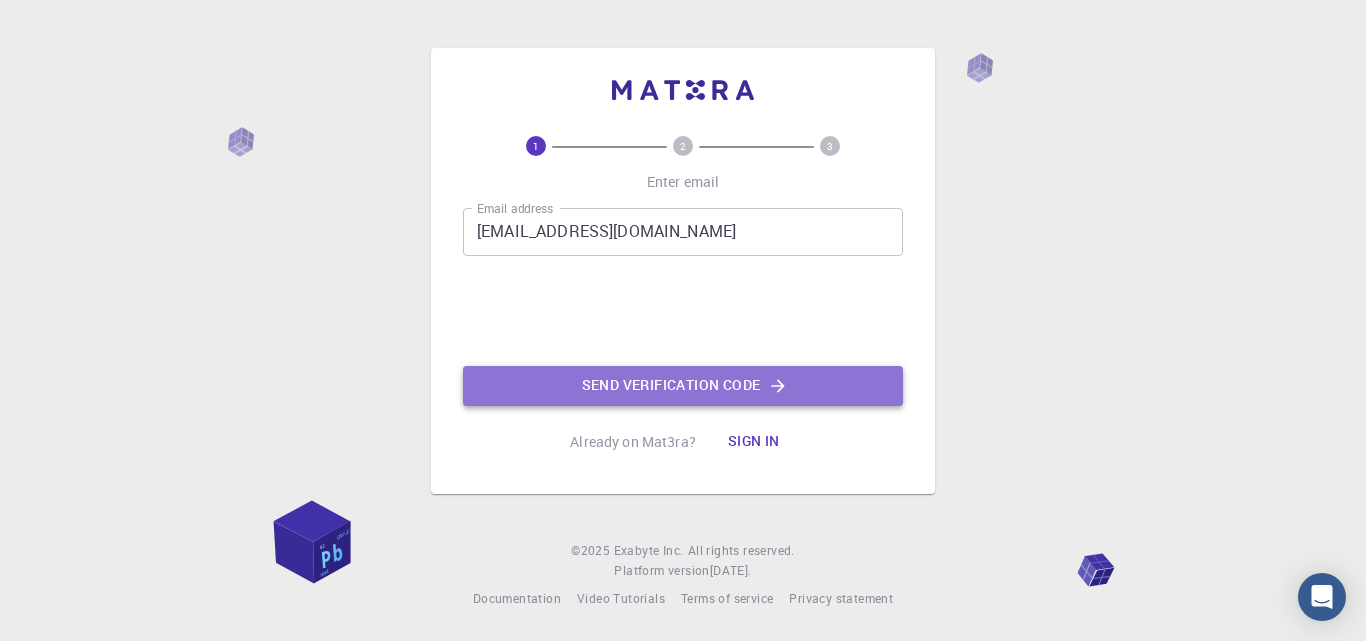 click on "Send verification code" 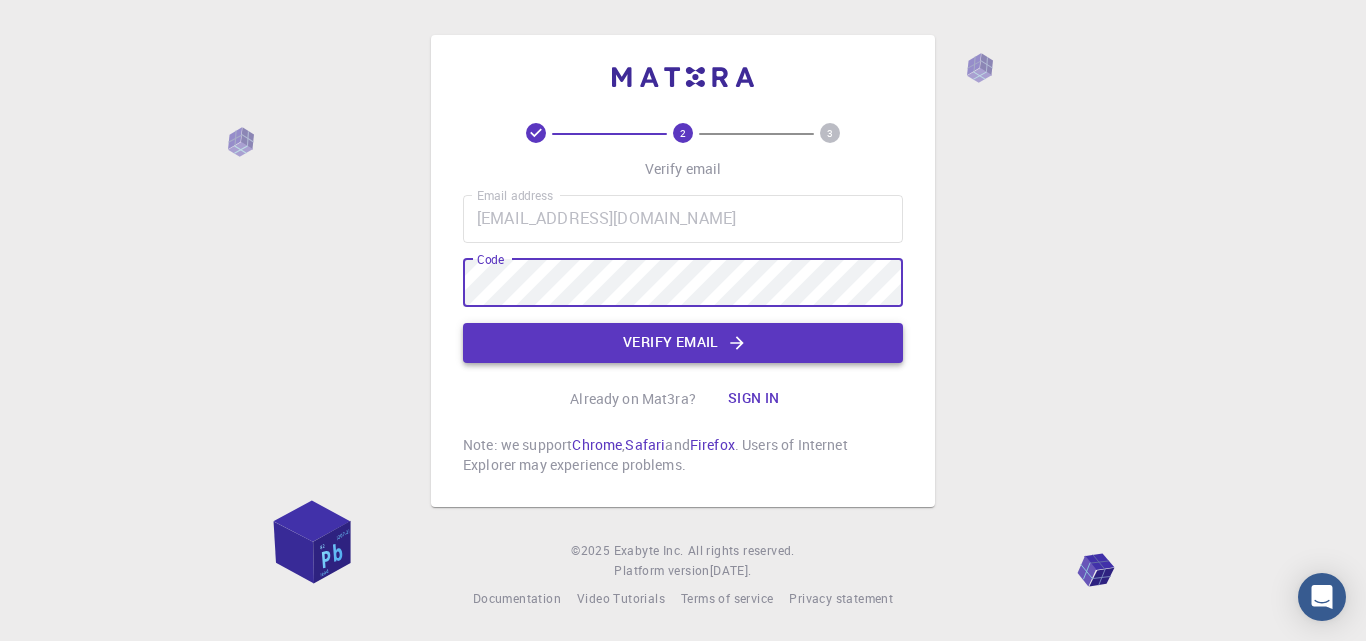 click on "Verify email" 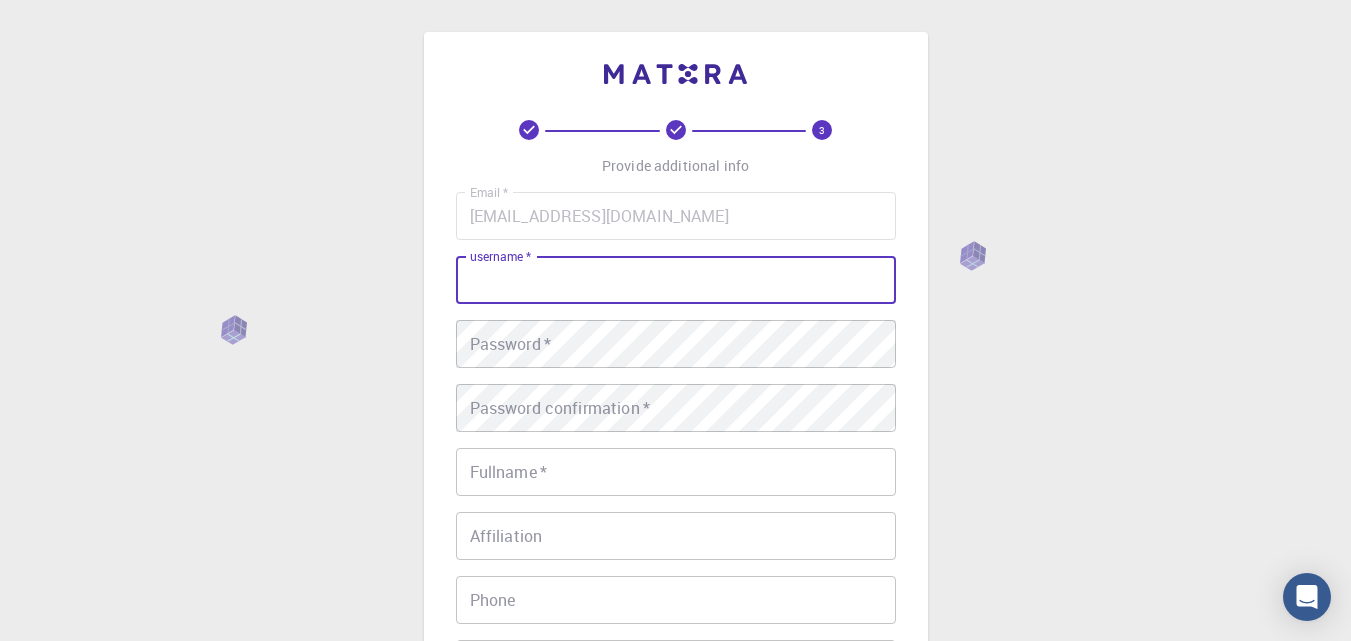 click on "username   *" at bounding box center [676, 280] 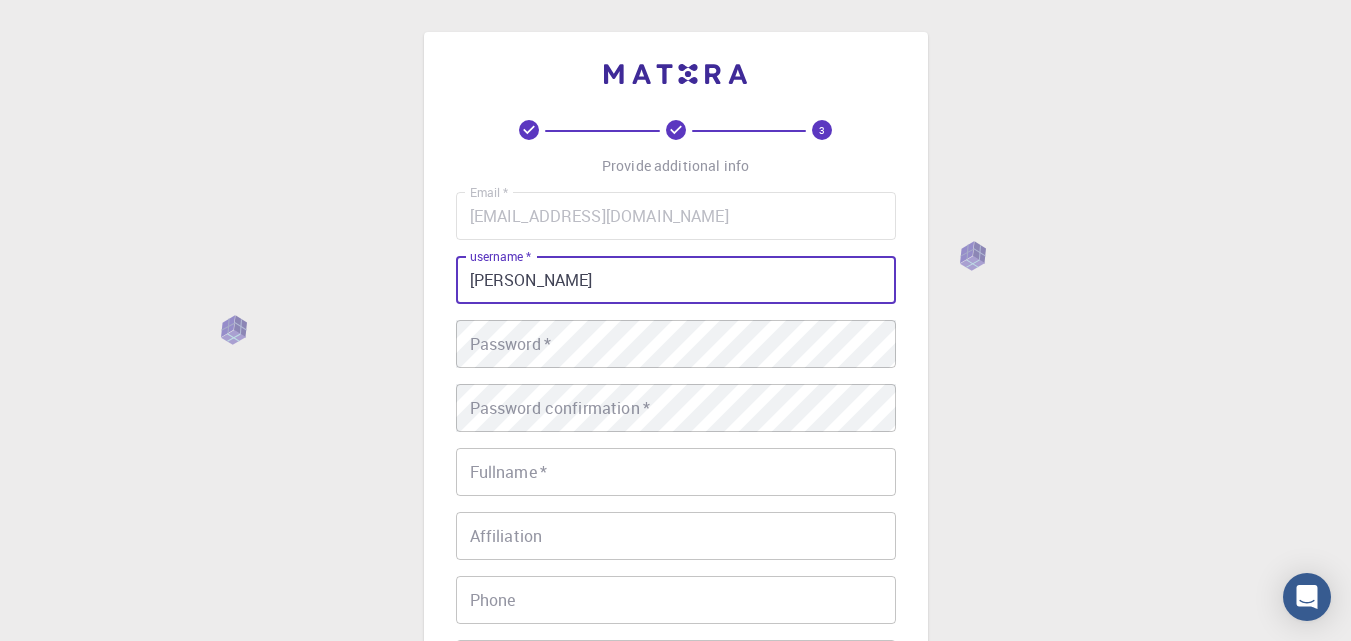 type on "[PERSON_NAME]" 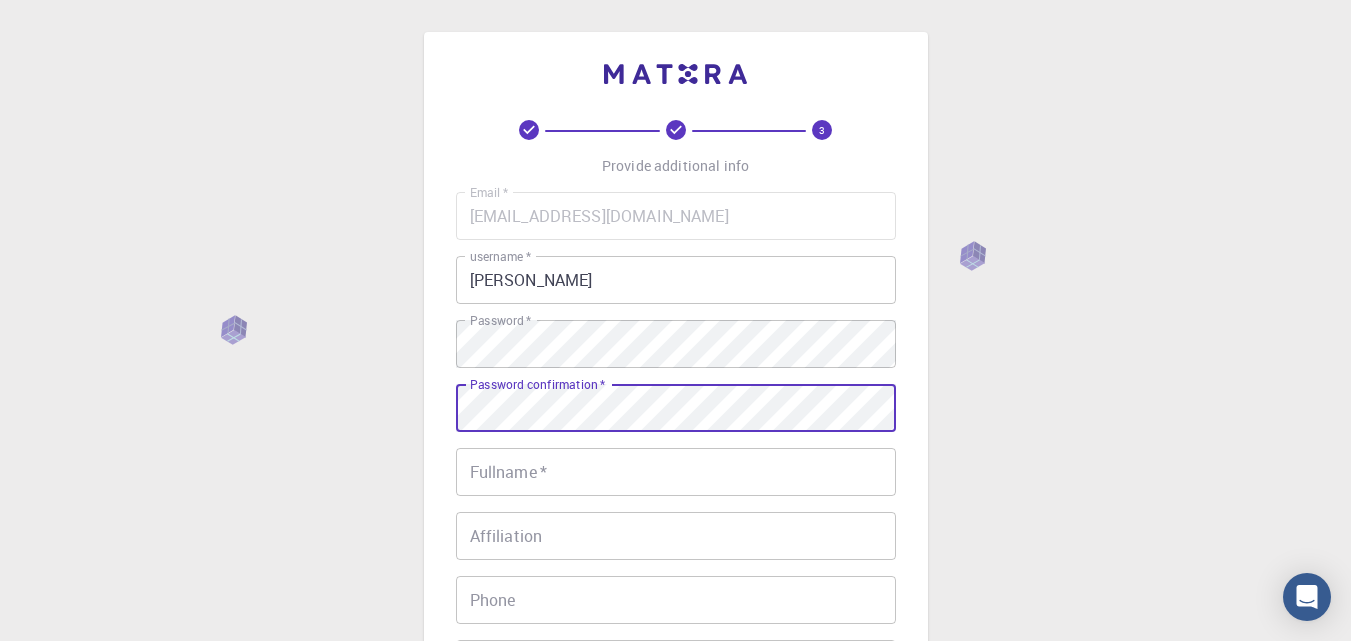 click on "Fullname   *" at bounding box center [676, 472] 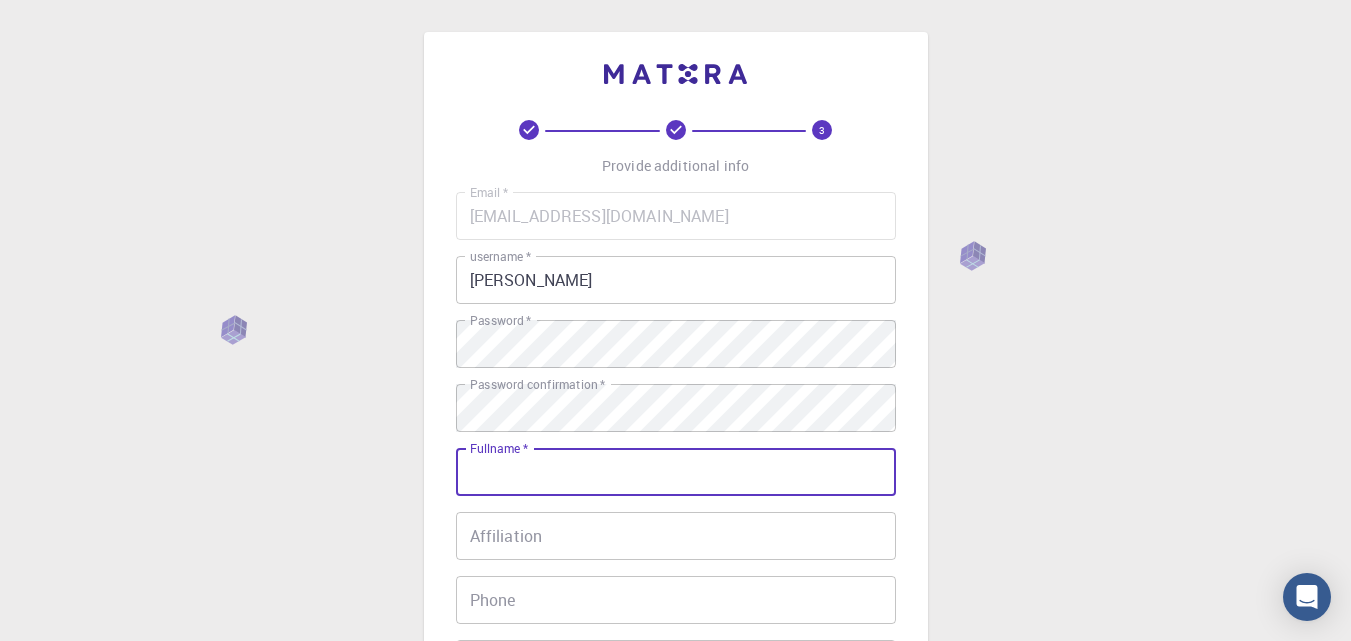 type on "[PERSON_NAME]" 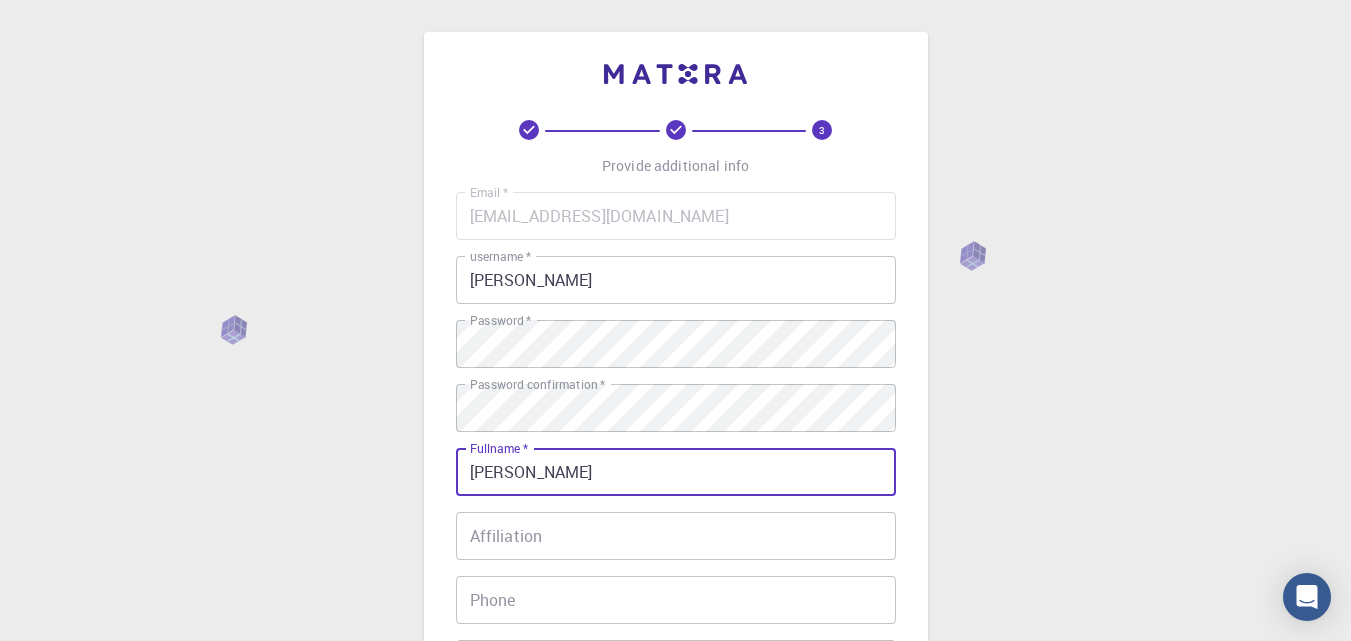 type on "0506776645" 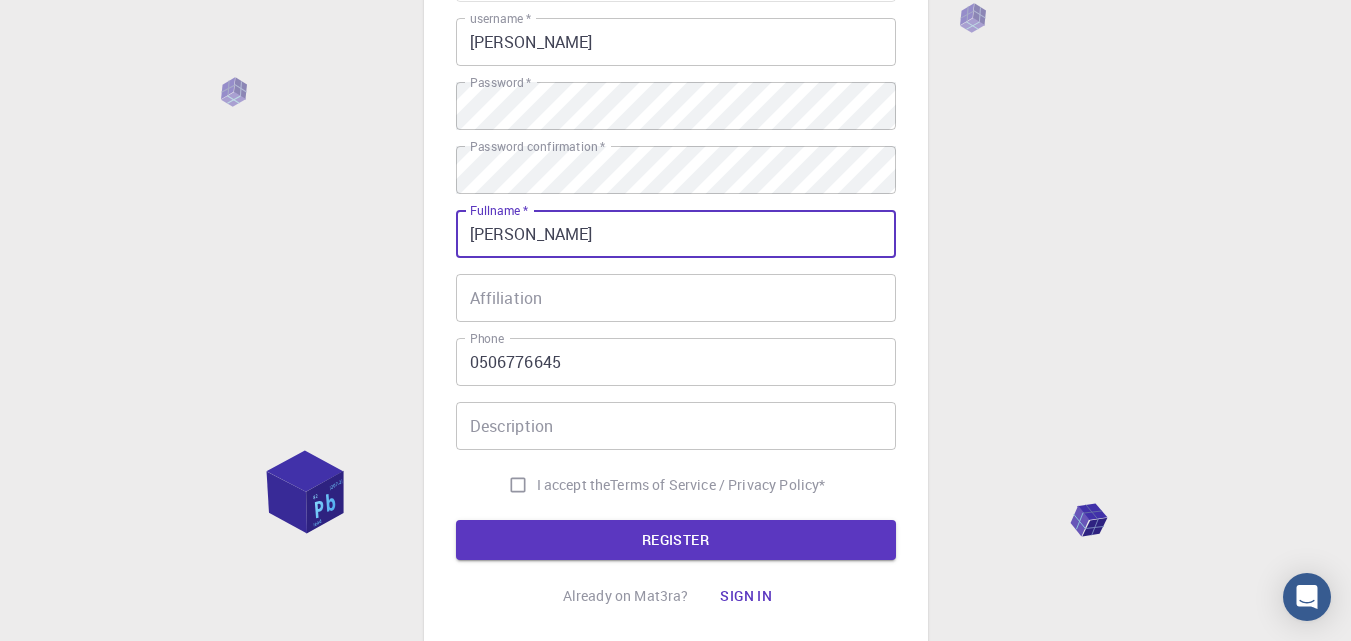 scroll, scrollTop: 377, scrollLeft: 0, axis: vertical 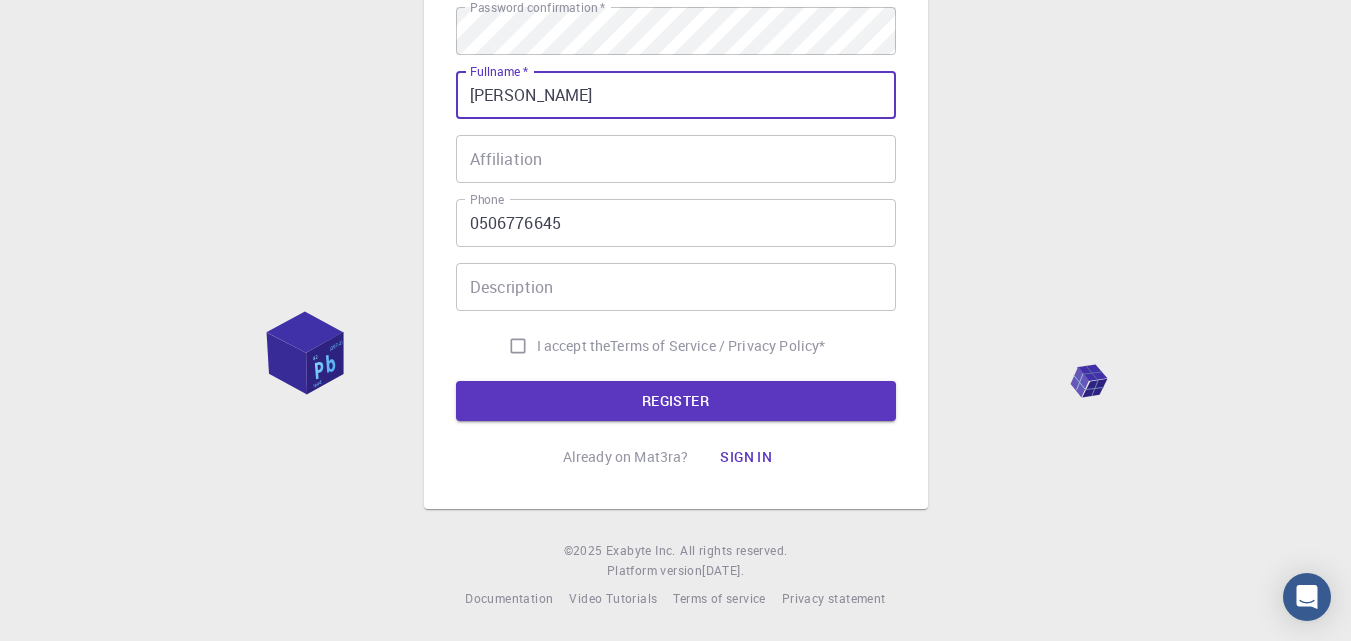 click on "Description" at bounding box center (676, 287) 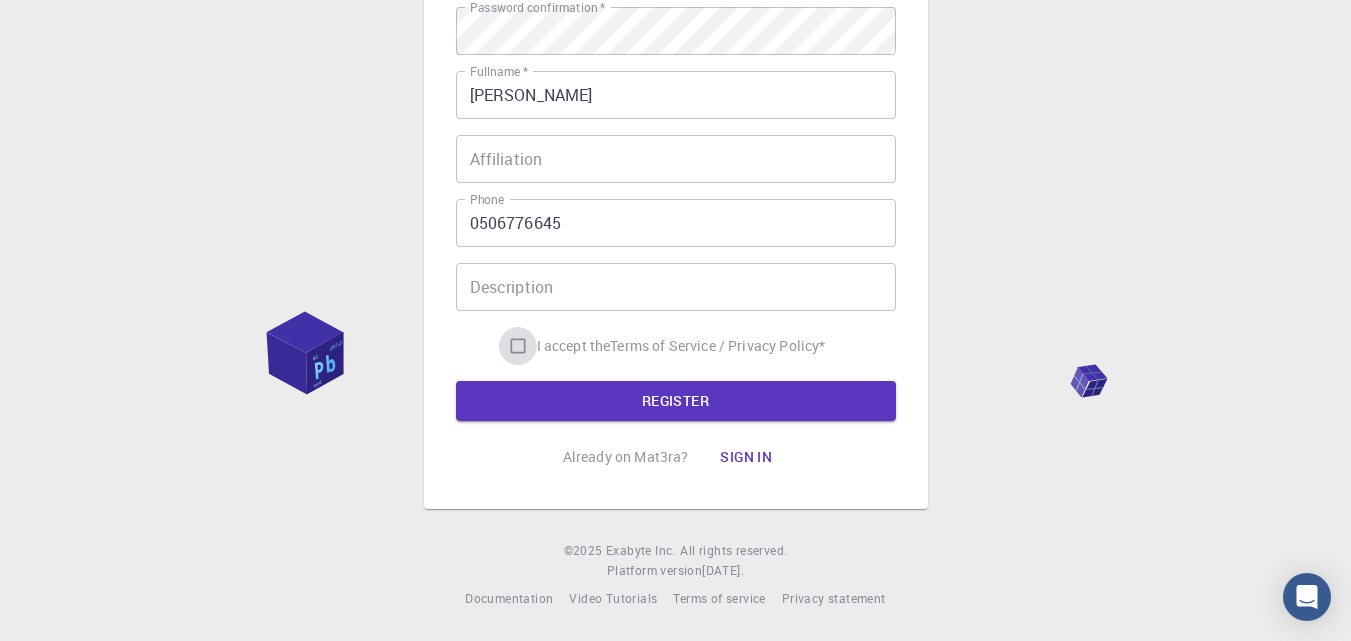 click on "I accept the  Terms of Service / Privacy Policy  *" at bounding box center [518, 346] 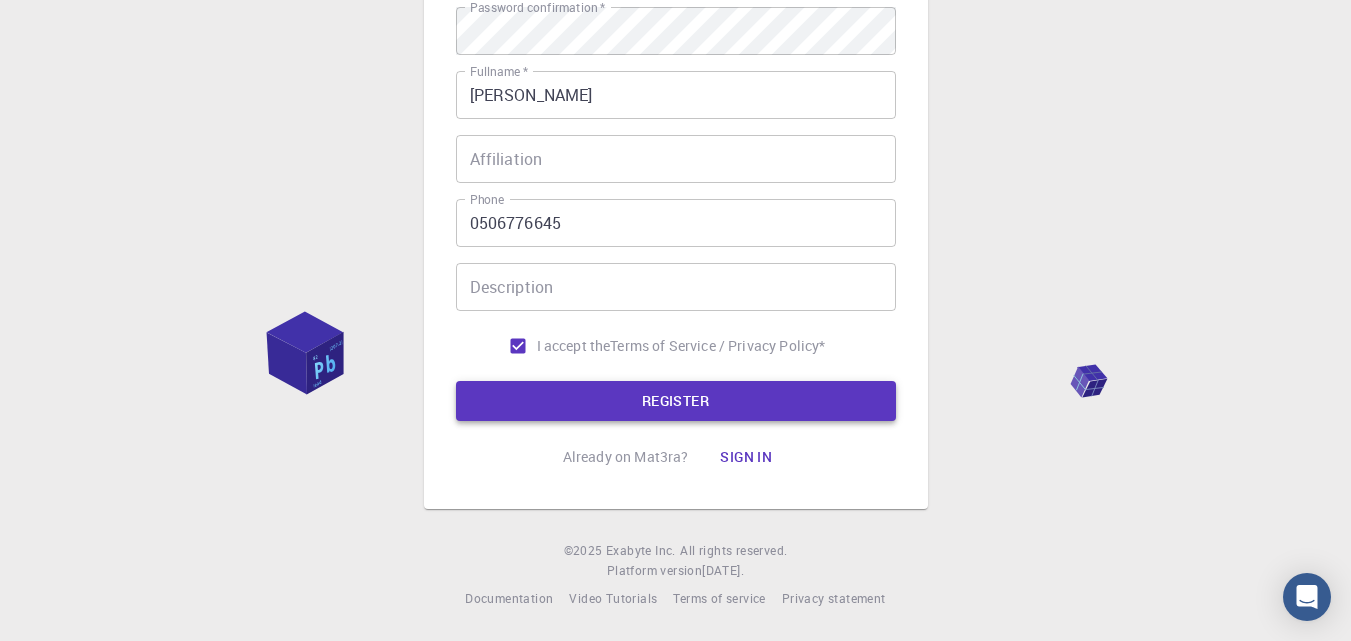 click on "REGISTER" at bounding box center (676, 401) 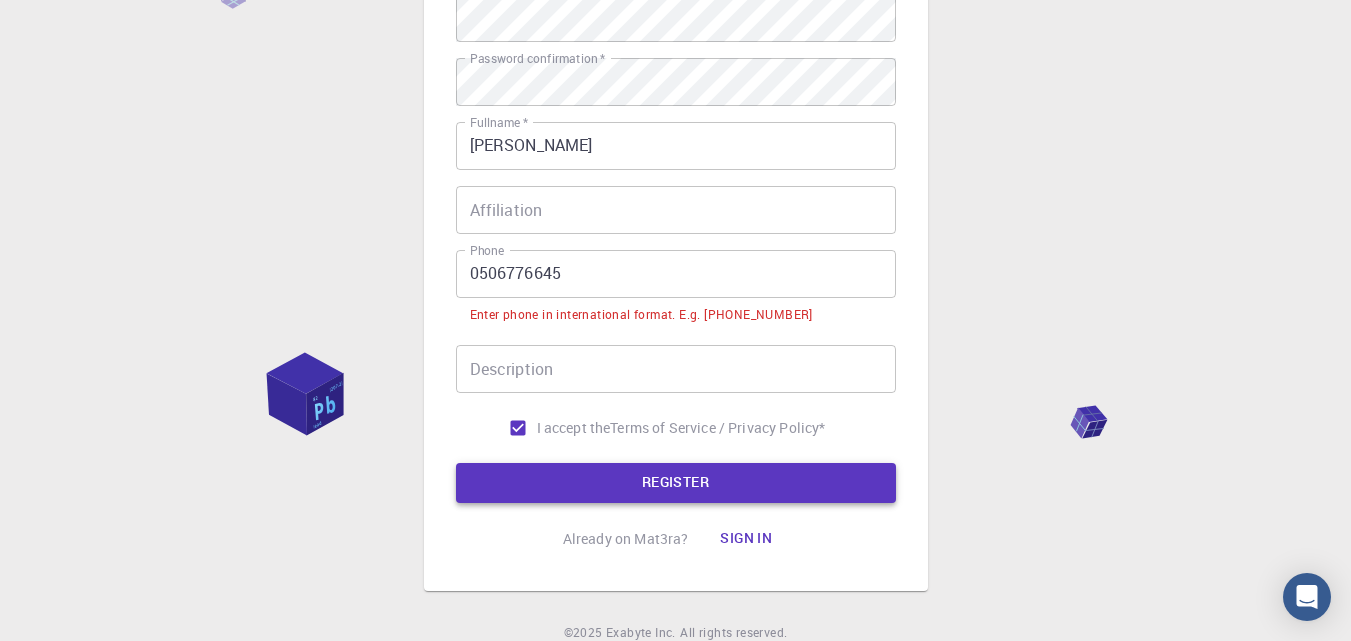 scroll, scrollTop: 428, scrollLeft: 0, axis: vertical 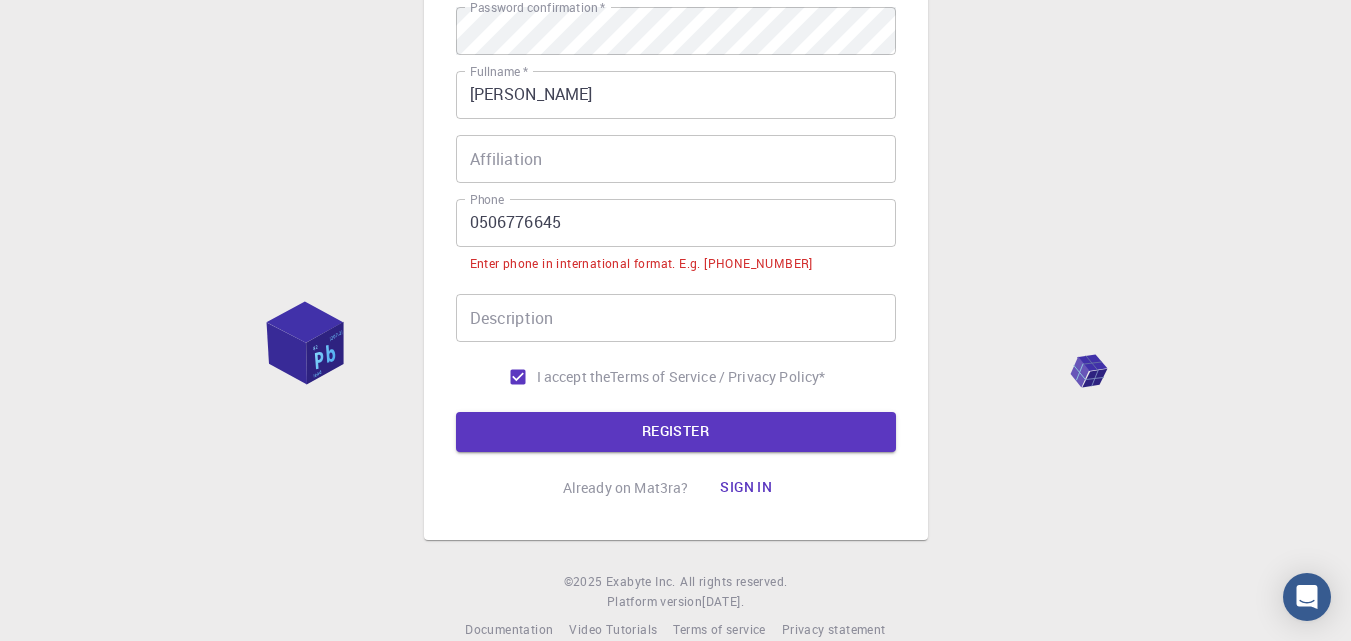 click on "Description" at bounding box center (676, 318) 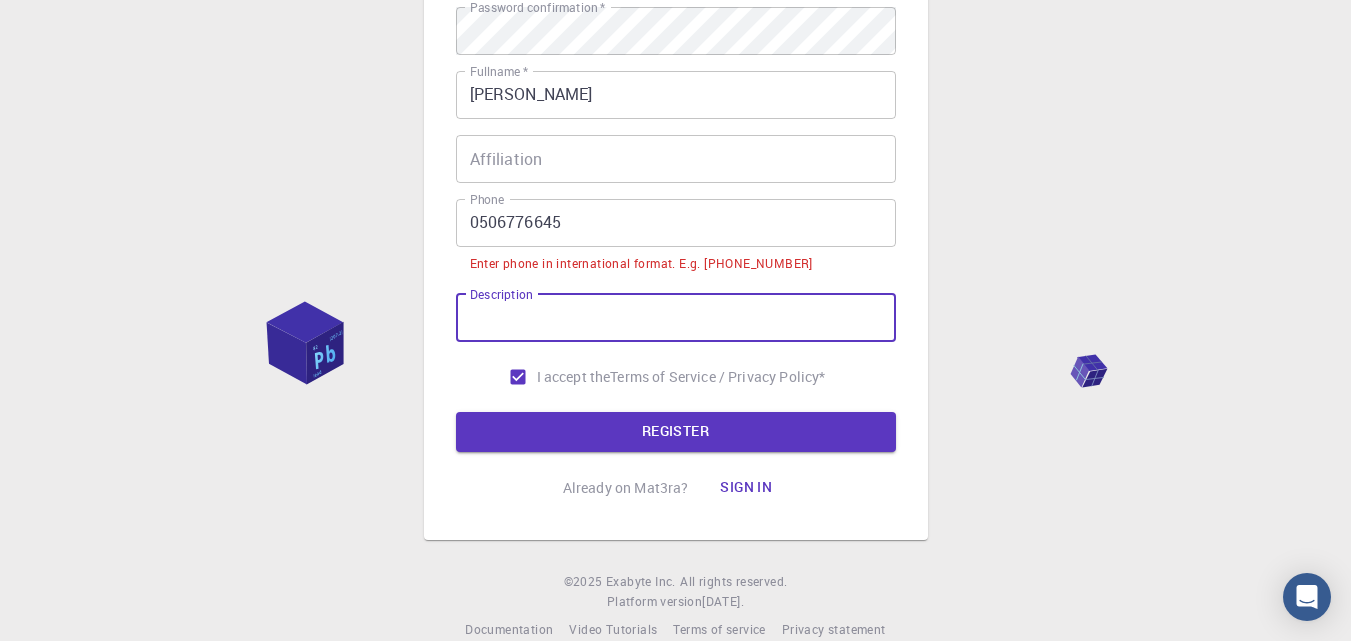 click on "0506776645" at bounding box center (676, 223) 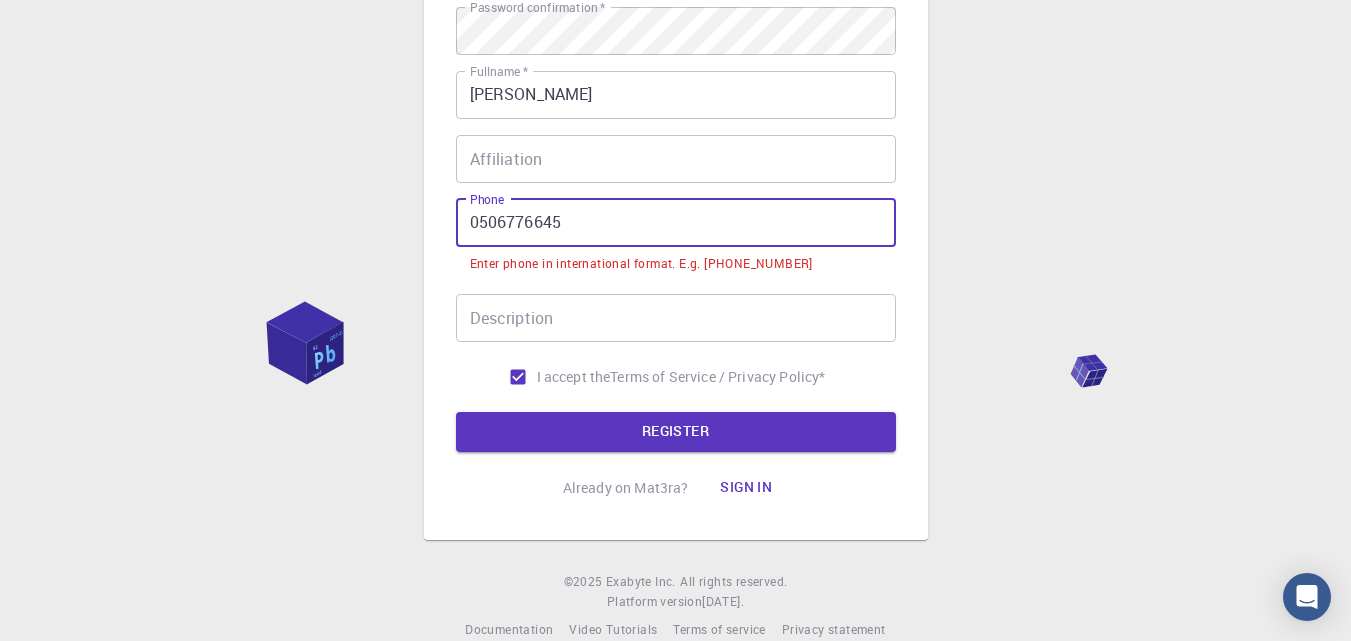 click on "0506776645" at bounding box center [676, 223] 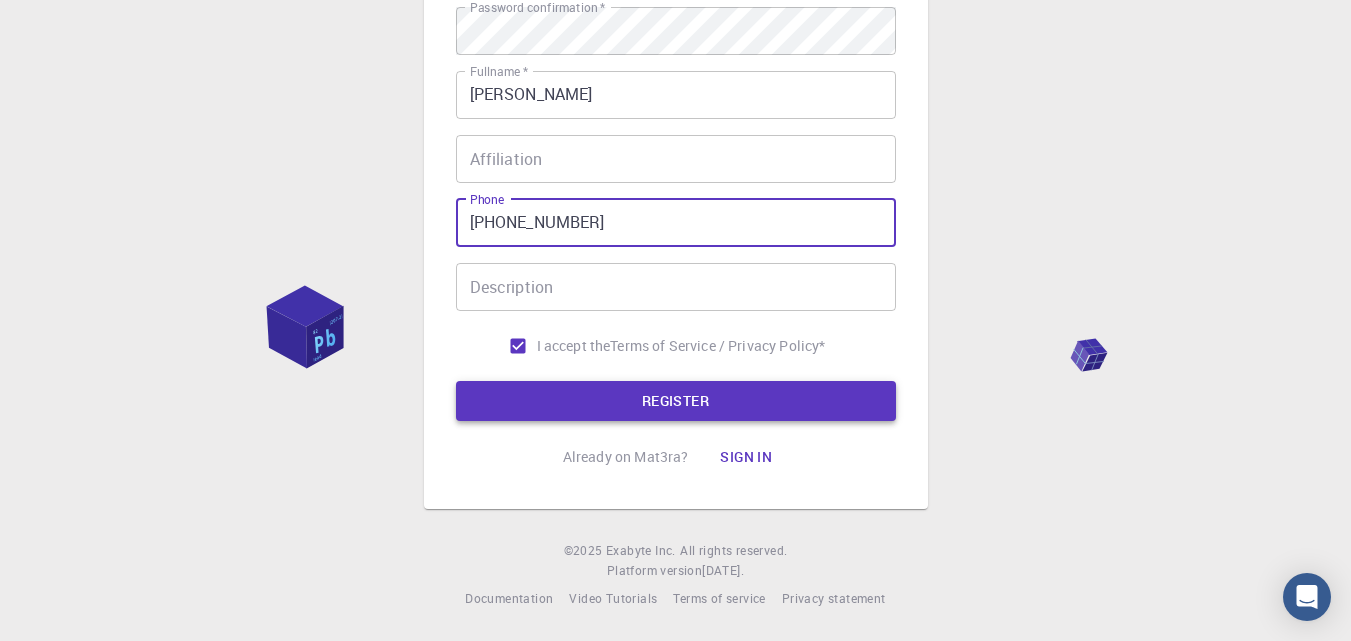 type on "[PHONE_NUMBER]" 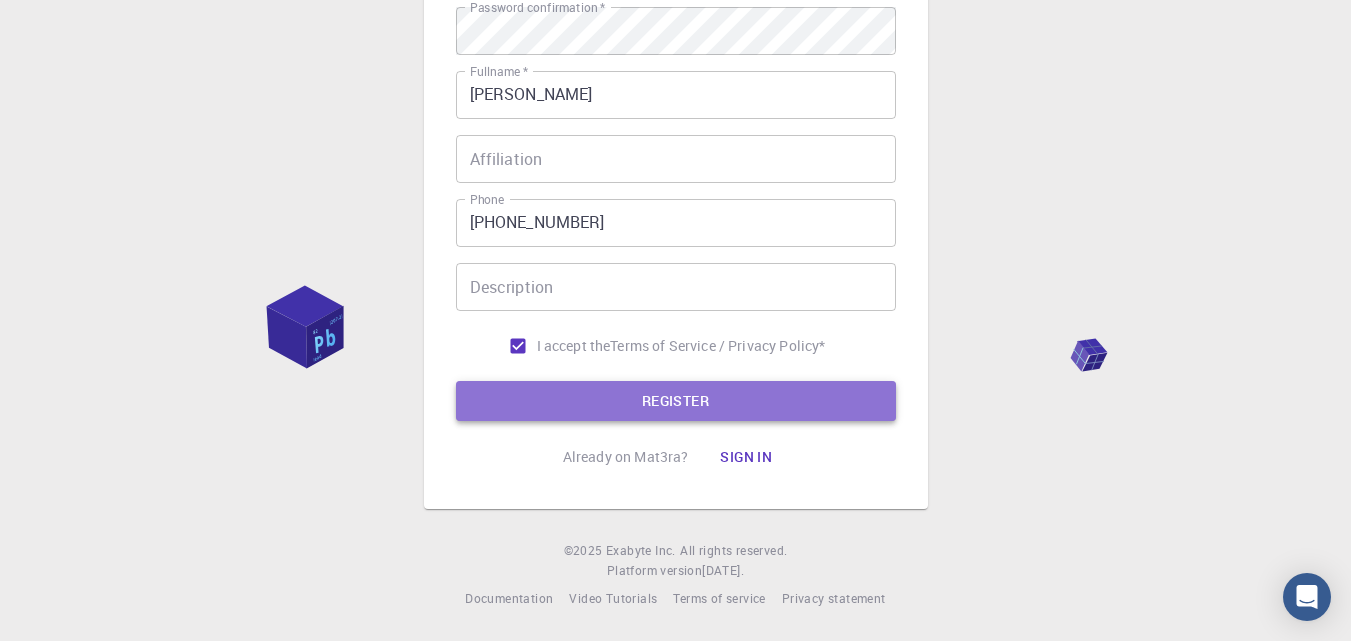click on "REGISTER" at bounding box center [676, 401] 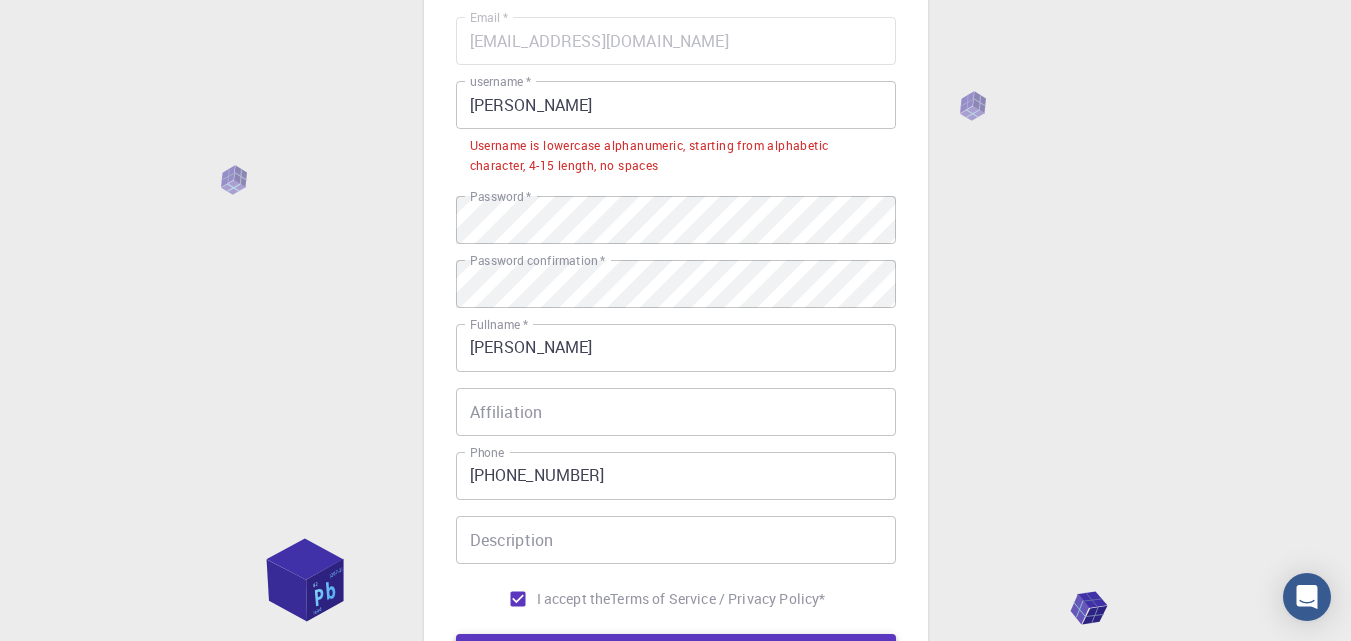 scroll, scrollTop: 128, scrollLeft: 0, axis: vertical 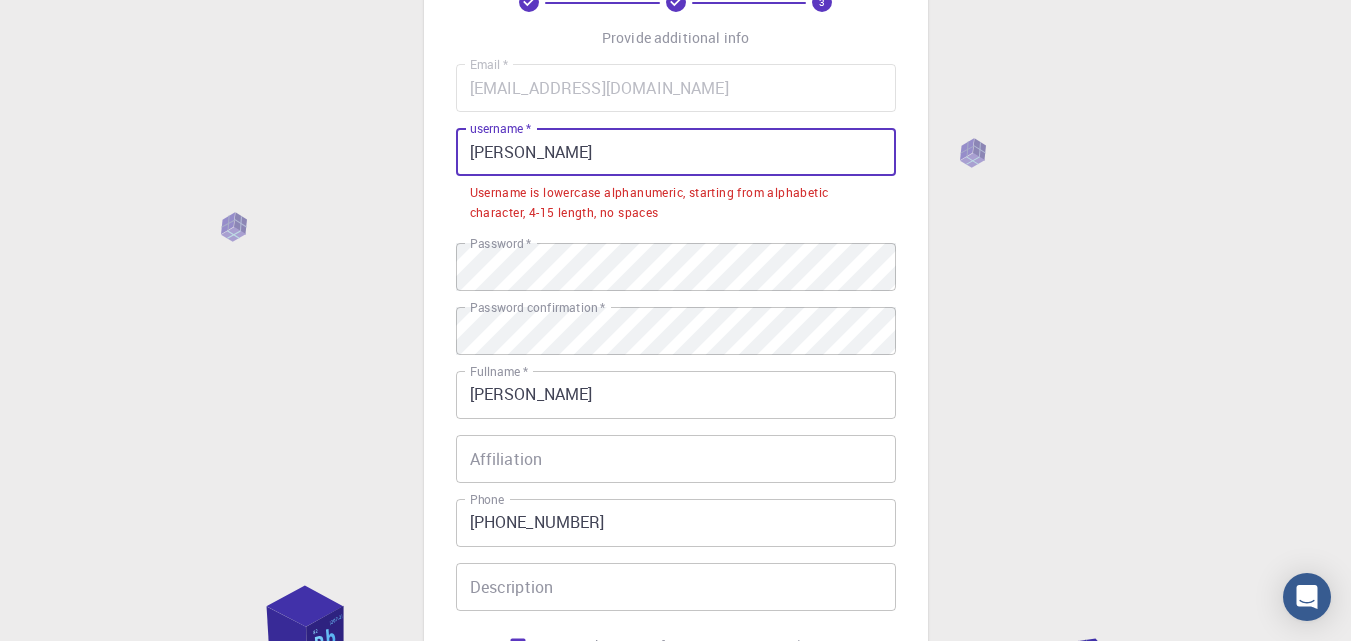 drag, startPoint x: 629, startPoint y: 145, endPoint x: 536, endPoint y: 154, distance: 93.43447 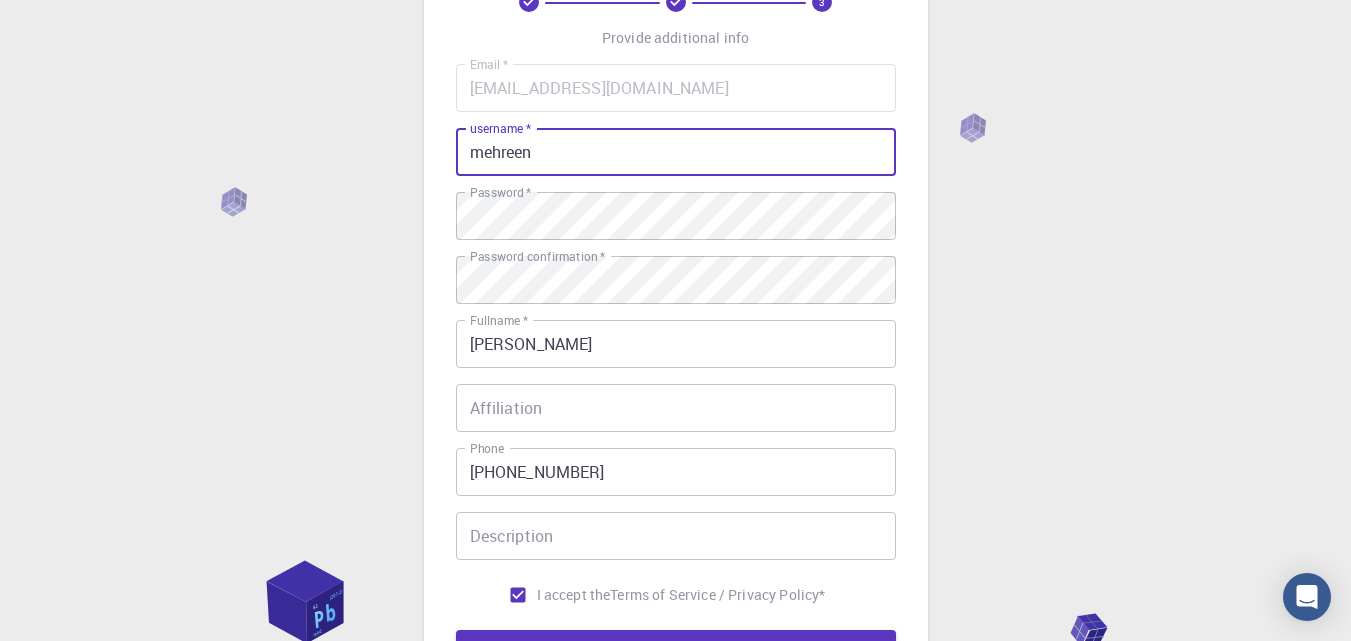 type on "mehreen" 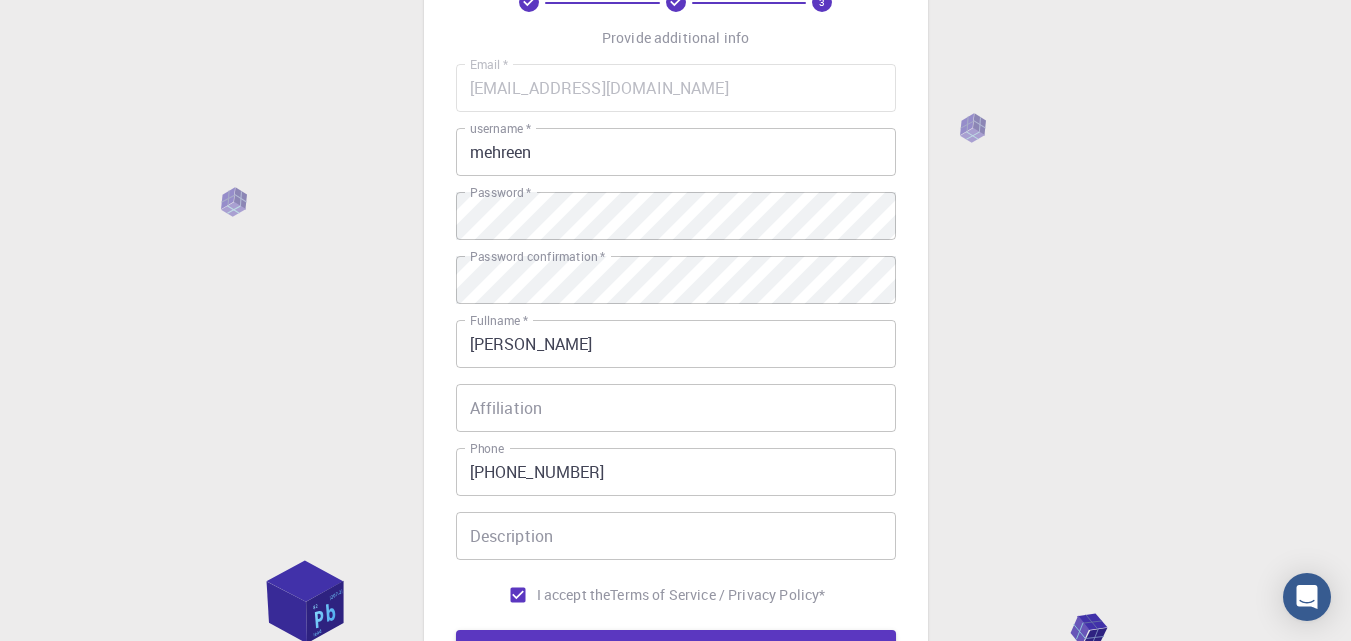 click on "3 Provide additional info Email   * [EMAIL_ADDRESS][DOMAIN_NAME] Email   * username   * mehreen username   * Password   * Password   * Password confirmation   * Password confirmation   * Fullname   * [PERSON_NAME] Fullname   * Affiliation Affiliation Phone [PHONE_NUMBER] Phone Description Description I accept the  Terms of Service / Privacy Policy  * REGISTER Already on Mat3ra? Sign in ©  2025   Exabyte Inc.   All rights reserved. Platform version  [DATE] . Documentation Video Tutorials Terms of service Privacy statement" at bounding box center (675, 381) 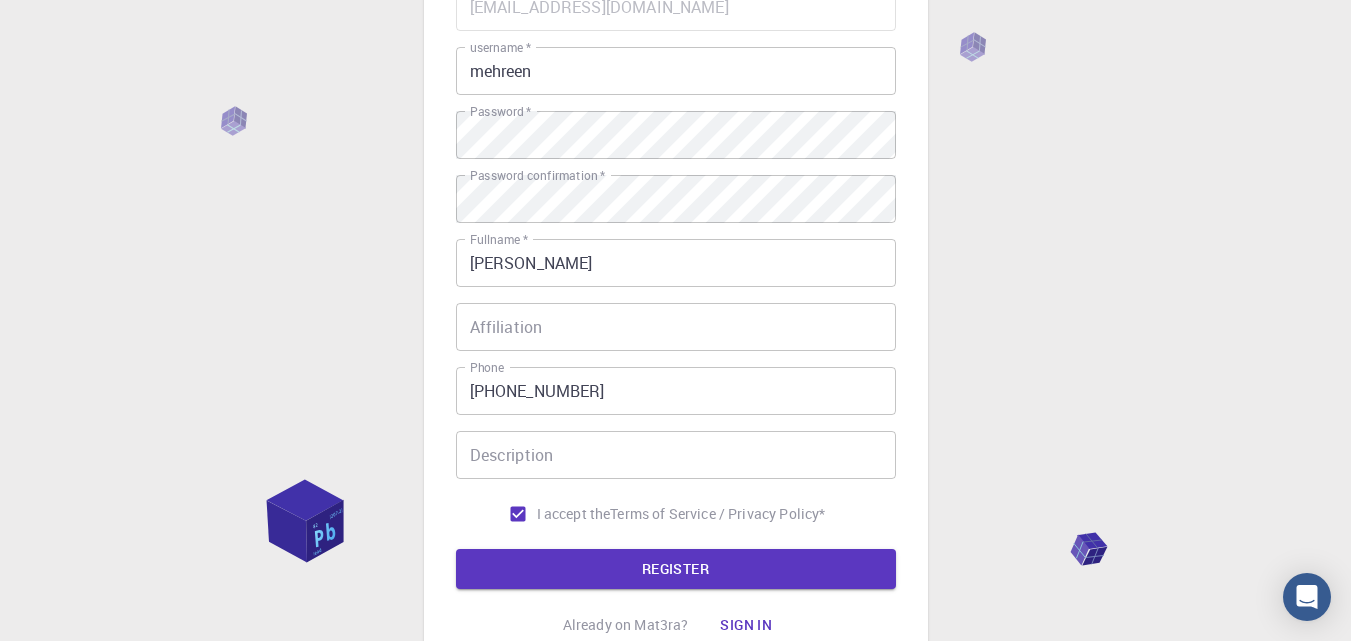 scroll, scrollTop: 328, scrollLeft: 0, axis: vertical 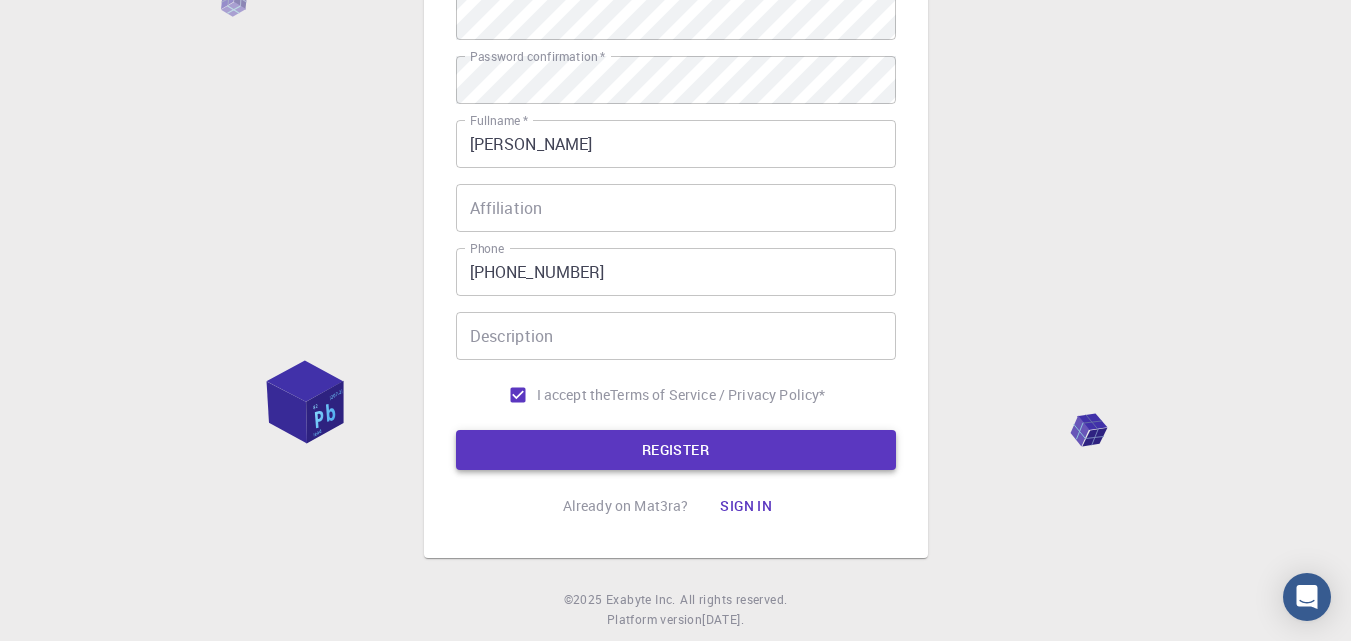 click on "REGISTER" at bounding box center (676, 450) 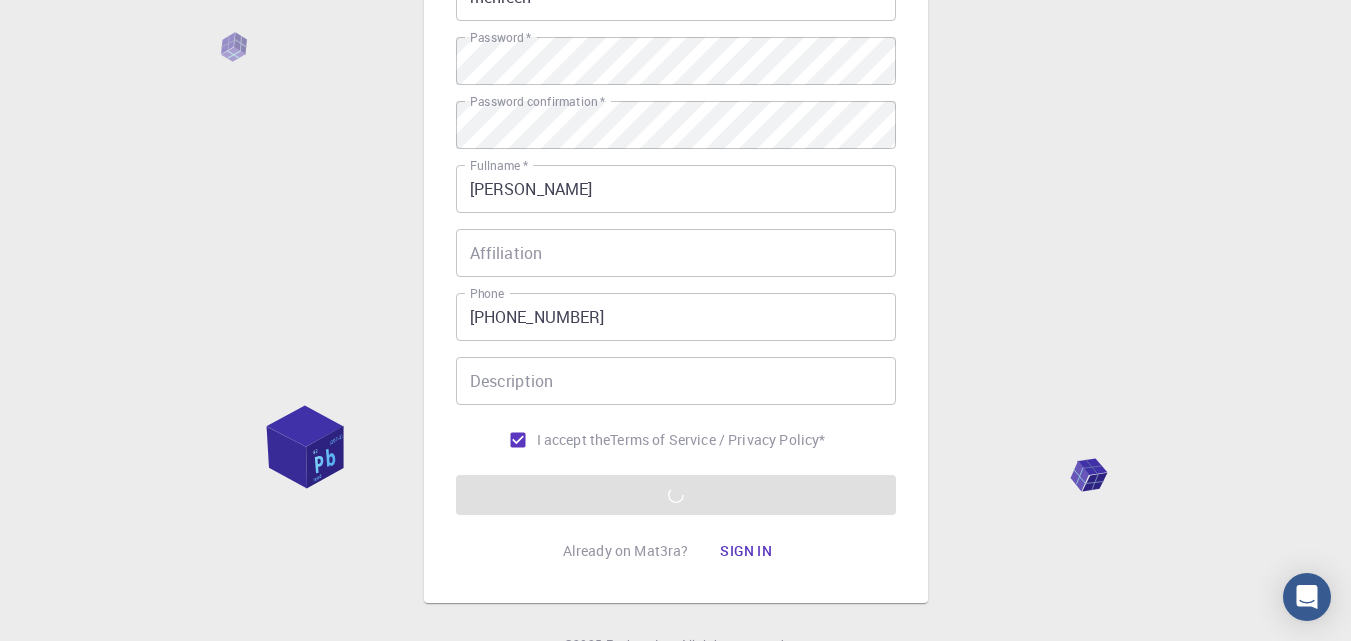 scroll, scrollTop: 377, scrollLeft: 0, axis: vertical 